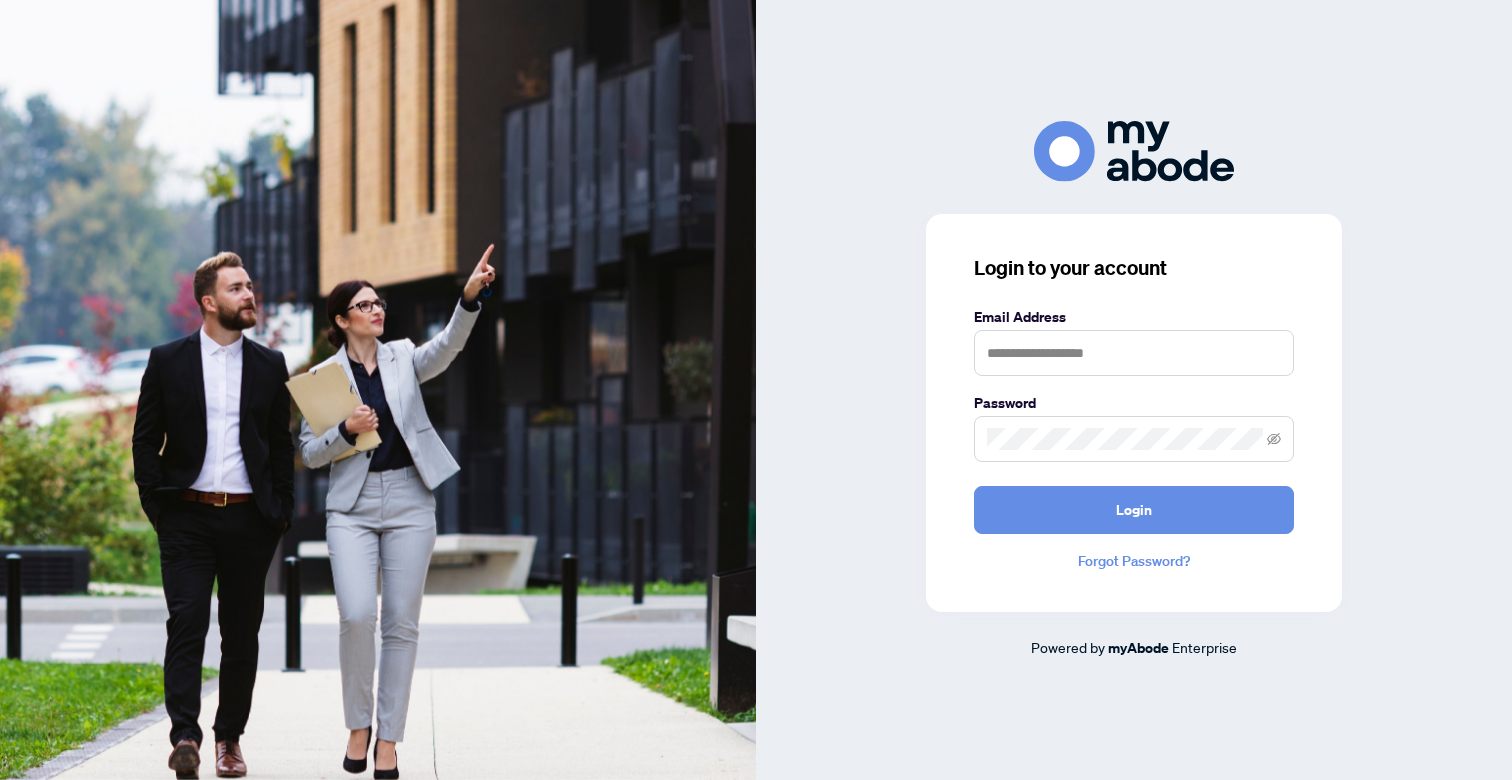 scroll, scrollTop: 0, scrollLeft: 0, axis: both 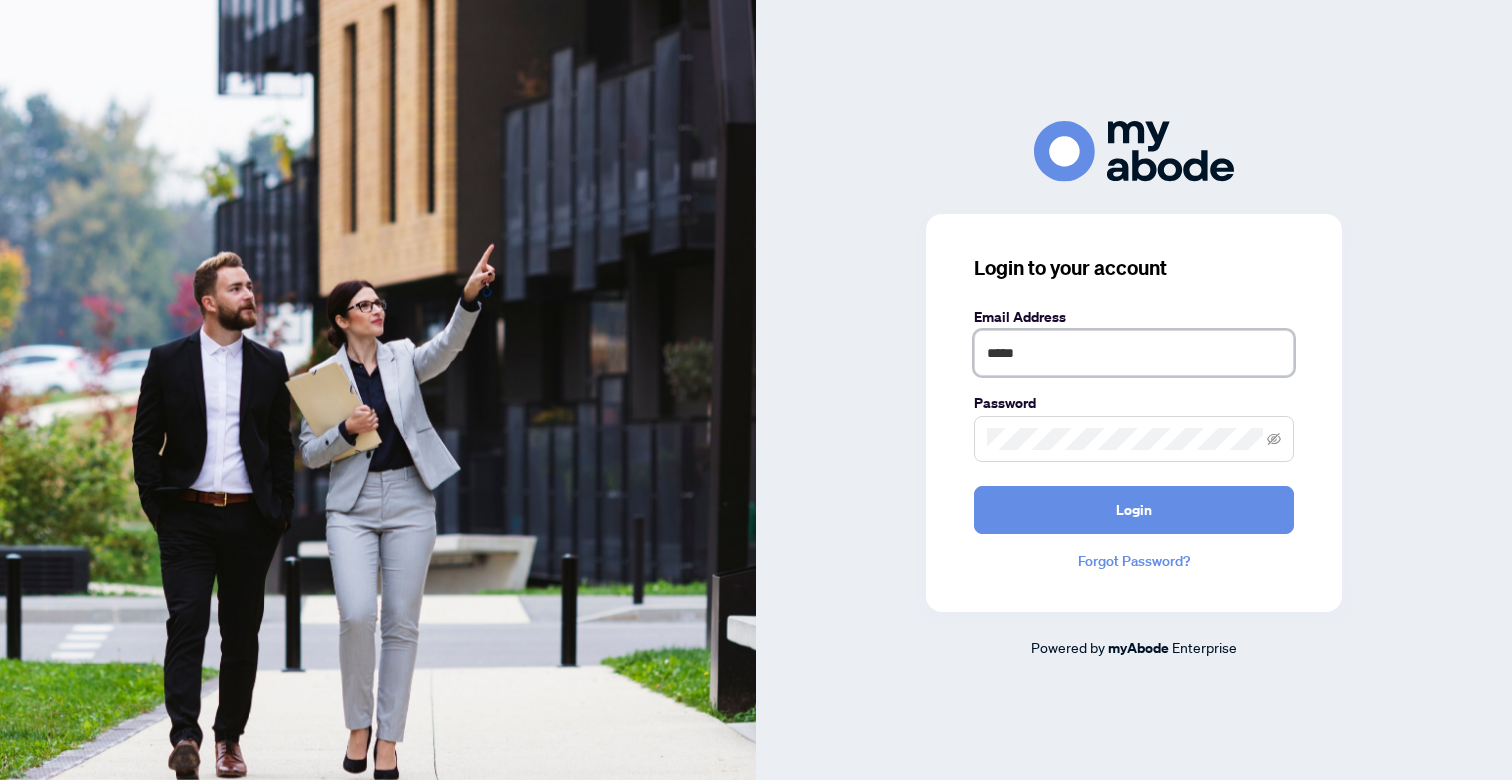 type on "******" 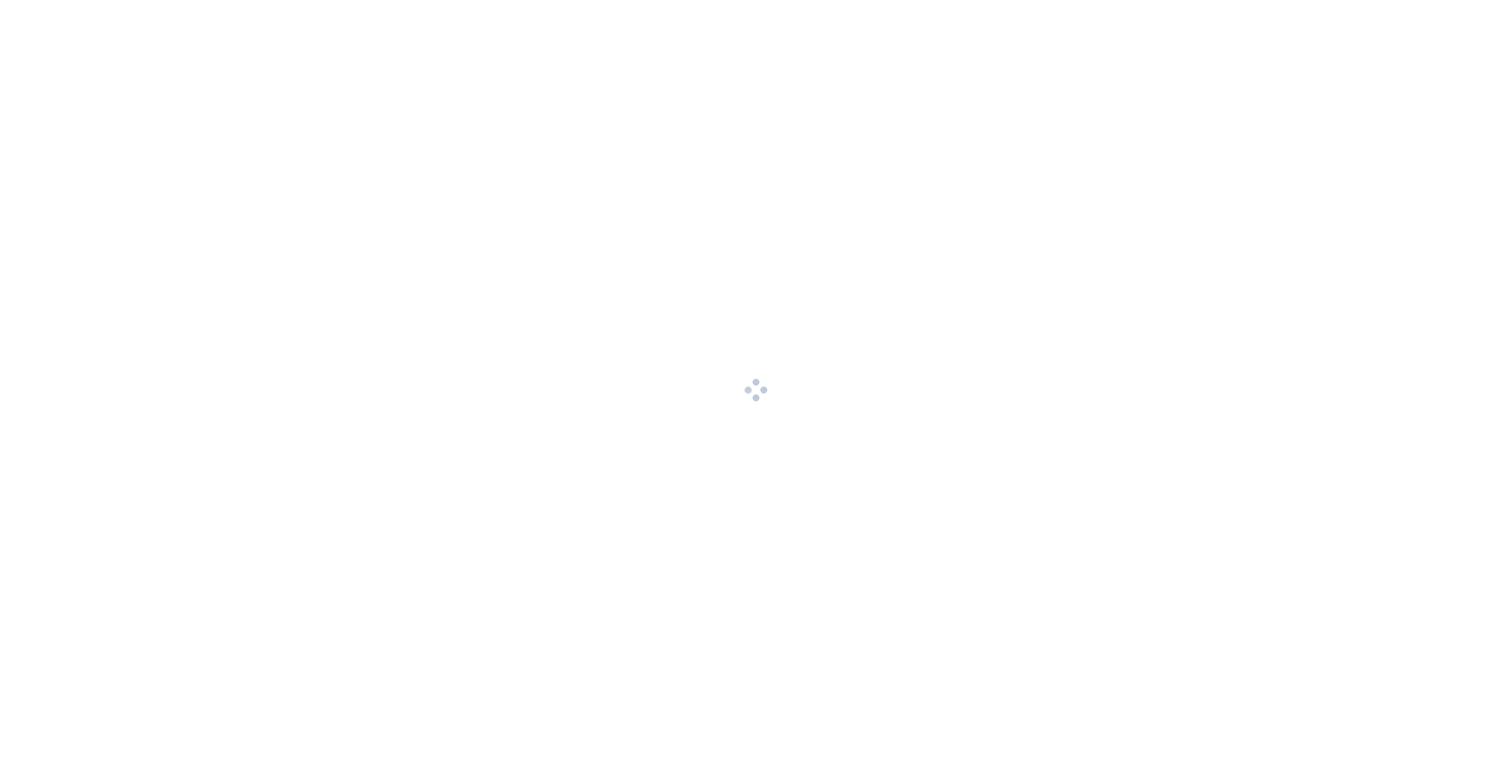scroll, scrollTop: 0, scrollLeft: 0, axis: both 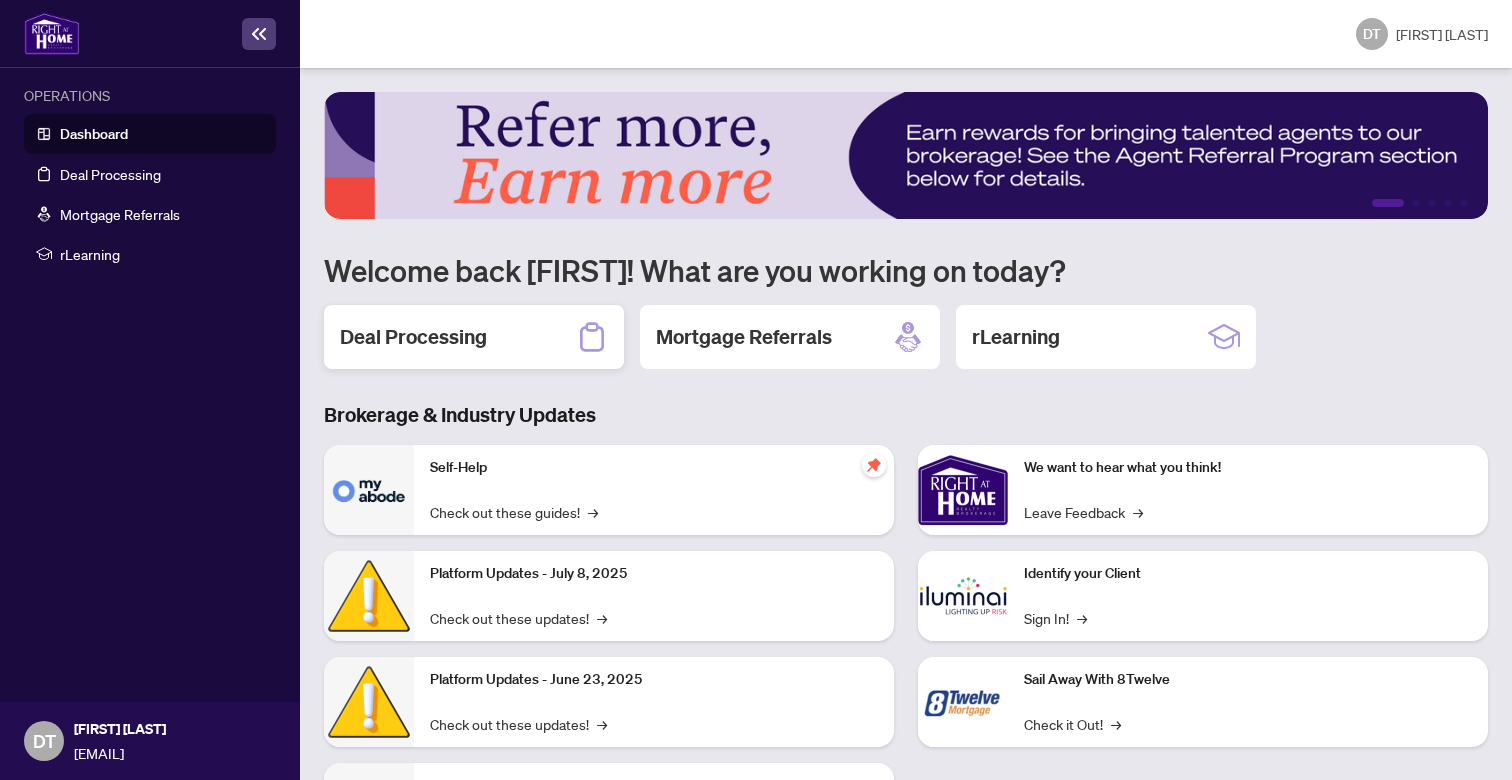 click on "Deal Processing" at bounding box center (413, 337) 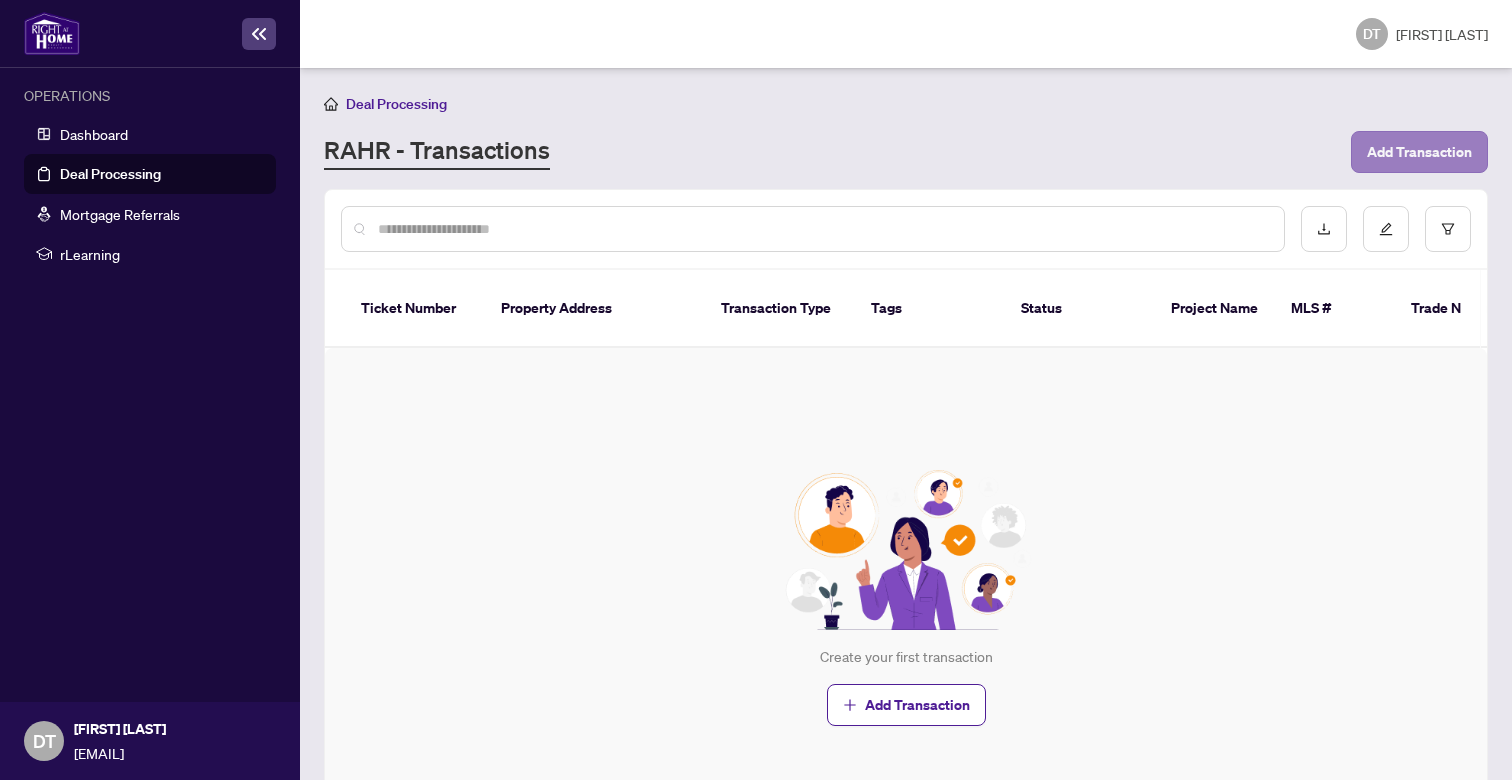 click on "Add Transaction" at bounding box center [1419, 152] 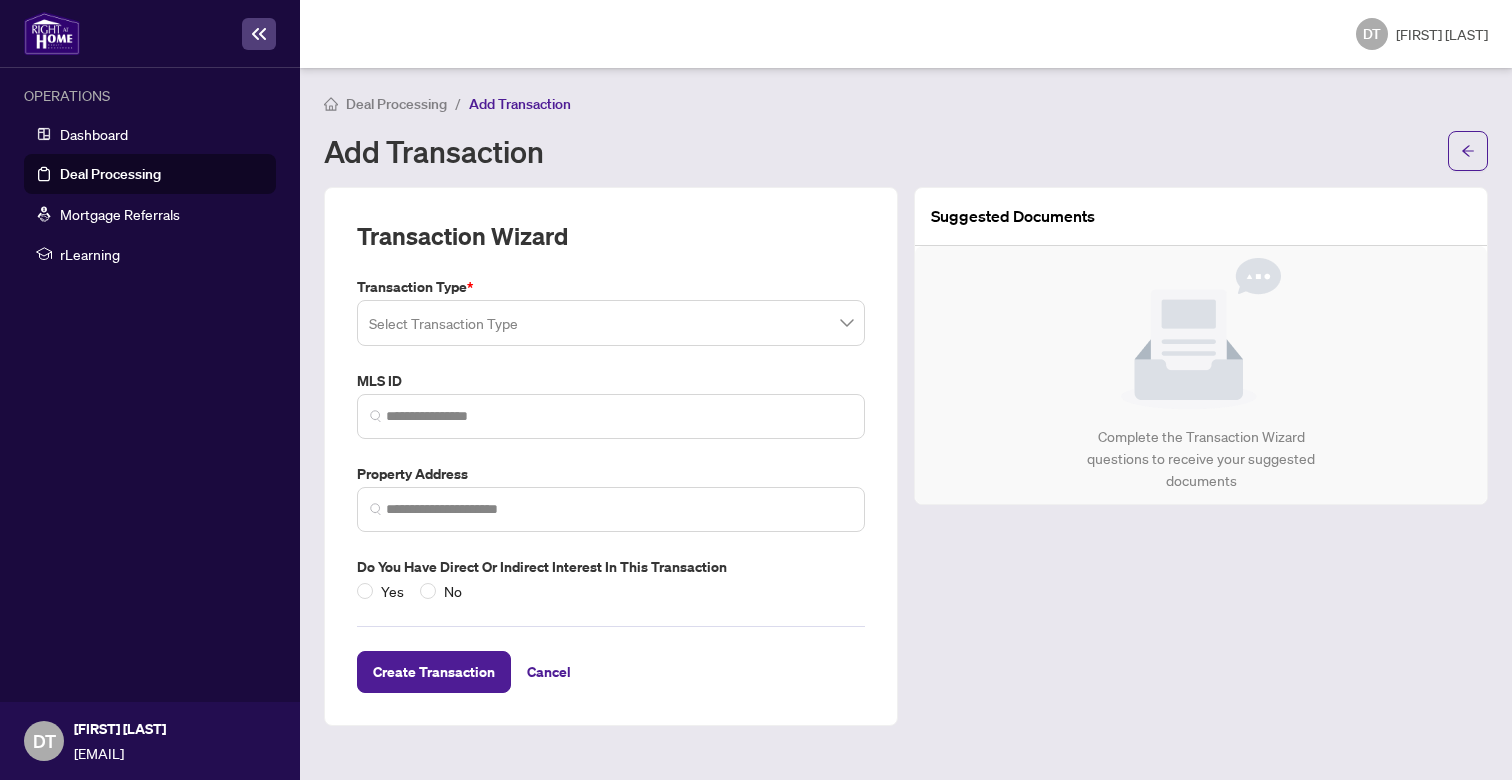 click at bounding box center [611, 323] 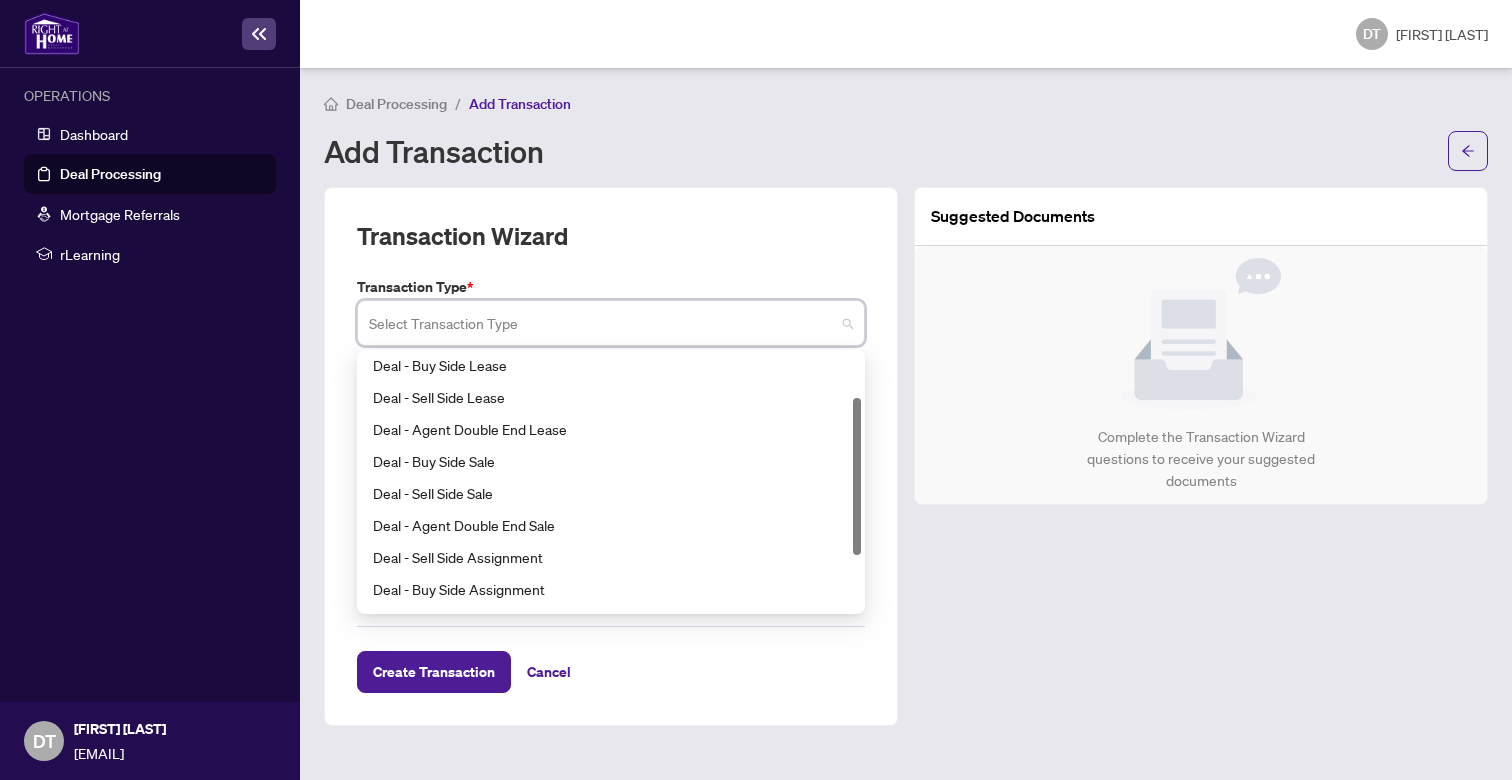 scroll, scrollTop: 71, scrollLeft: 0, axis: vertical 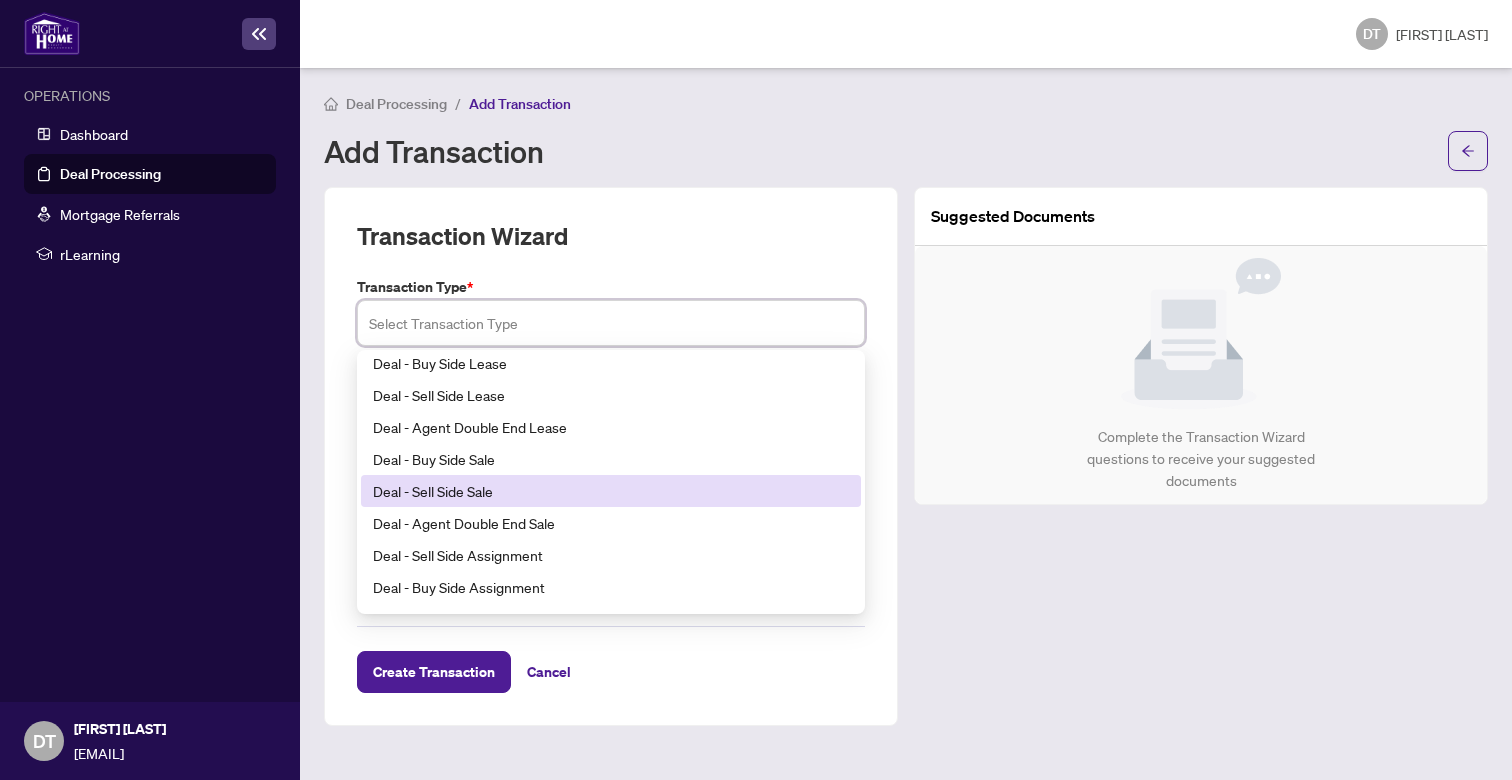 click on "Deal - Sell Side Sale" at bounding box center (611, 491) 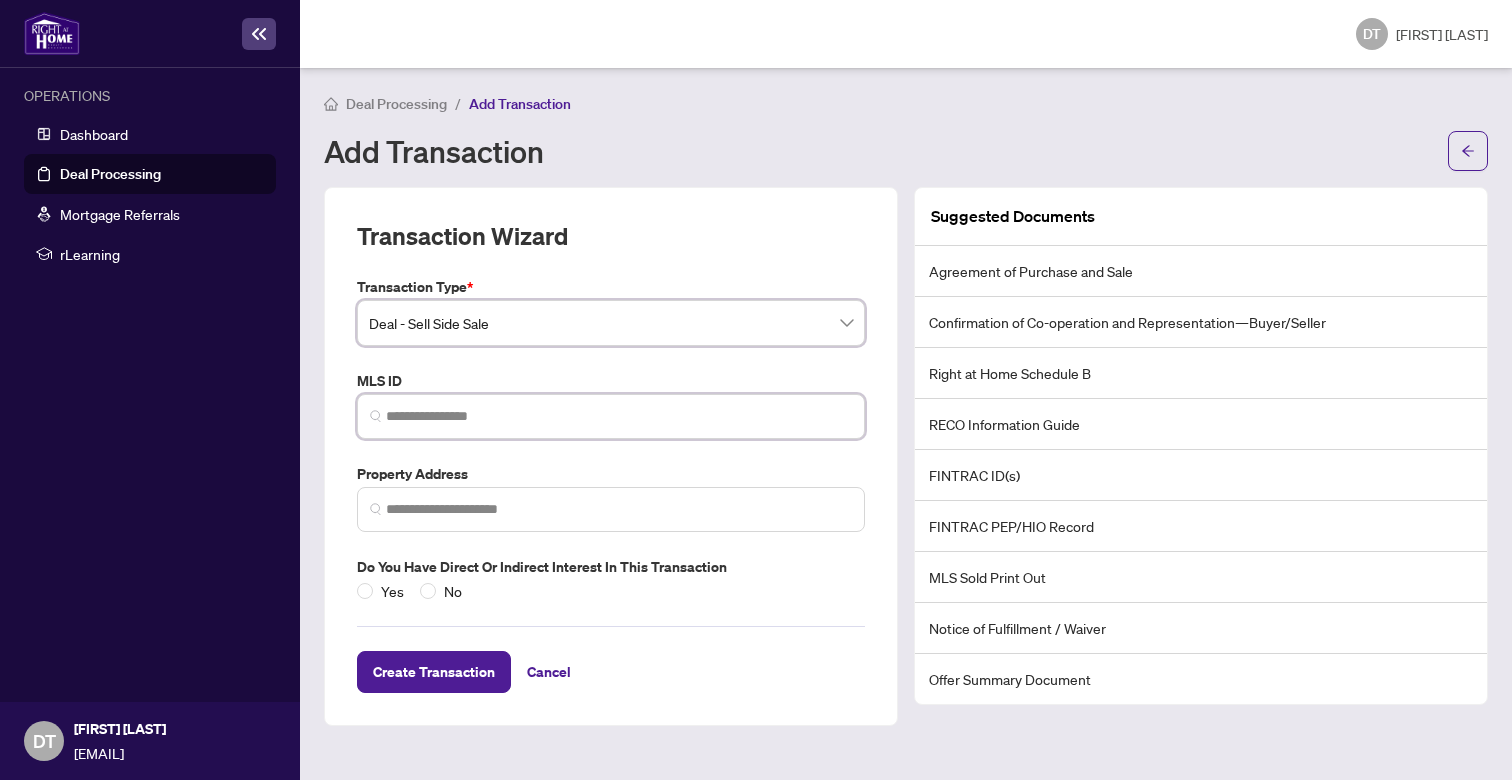 click at bounding box center [619, 416] 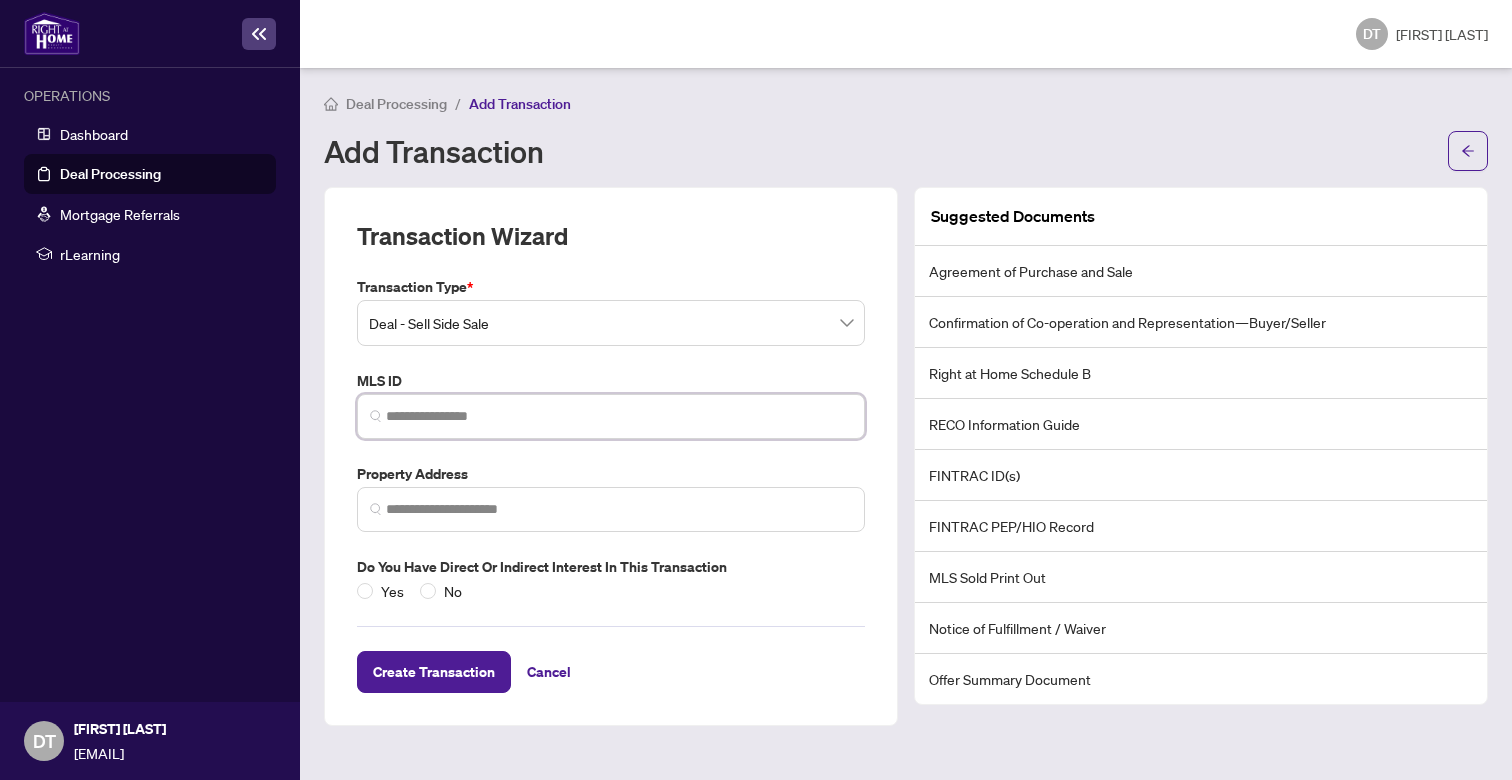 click at bounding box center [619, 416] 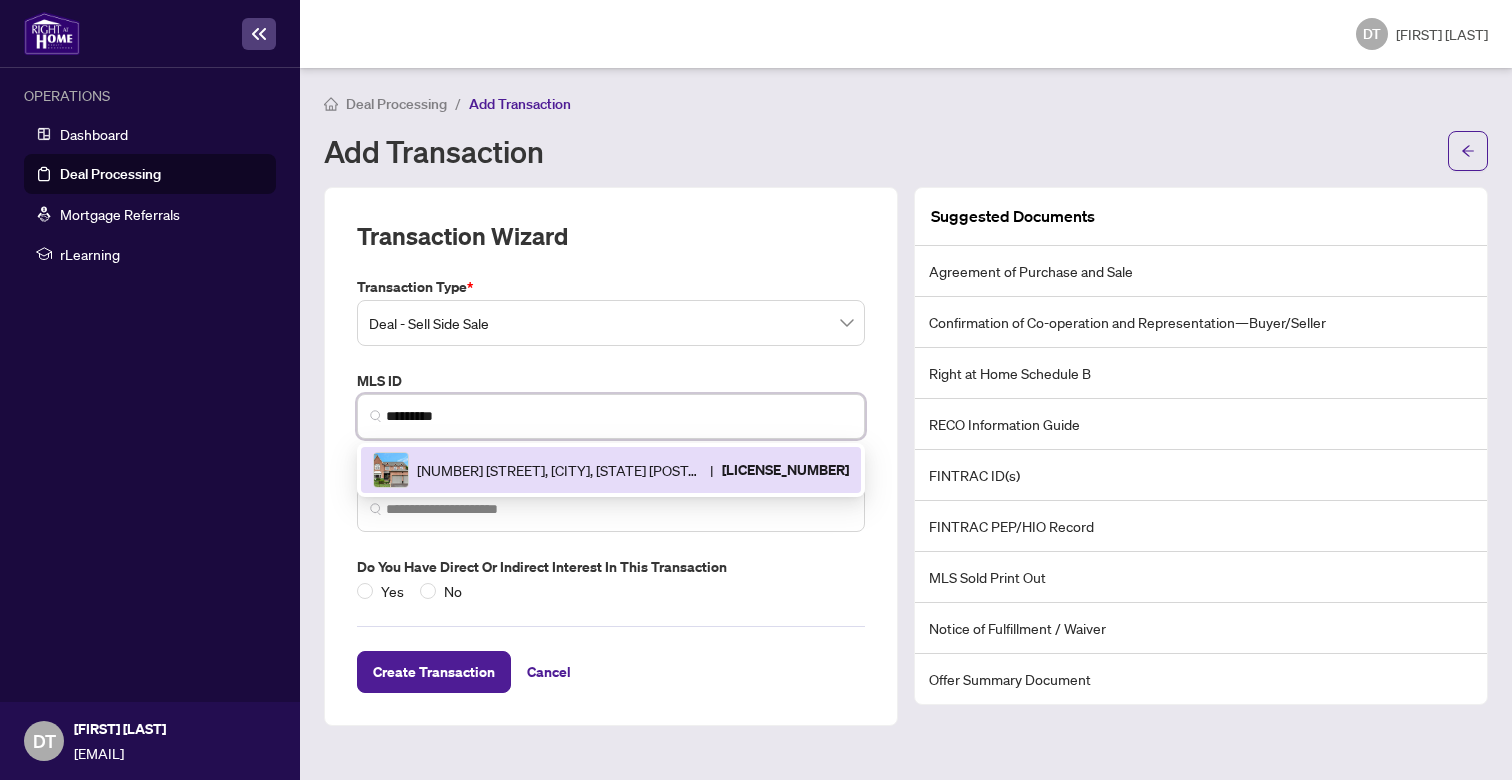 click on "[NUMBER] [STREET], [CITY], [STATE] [POSTAL_CODE], [COUNTRY]" at bounding box center [559, 470] 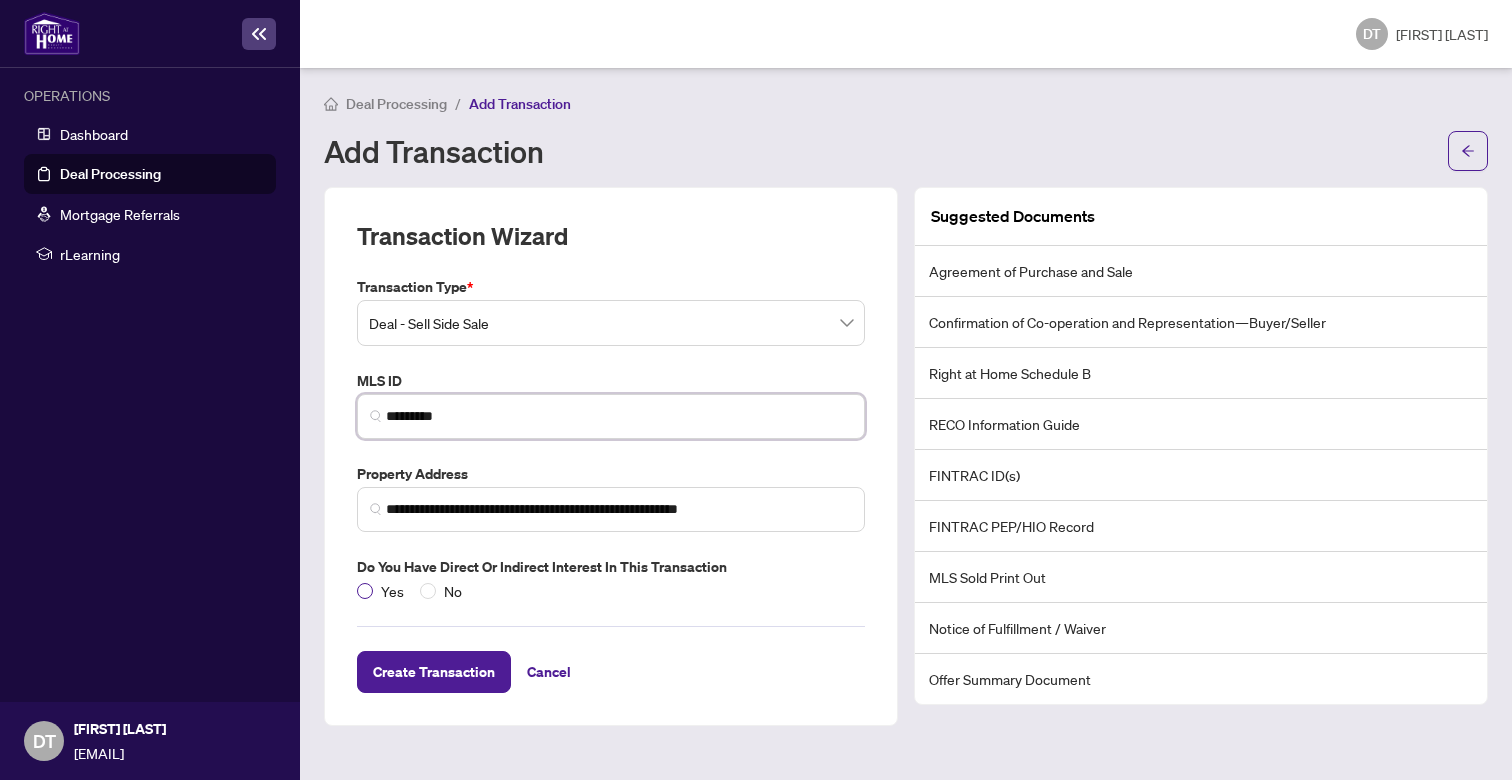 type on "*********" 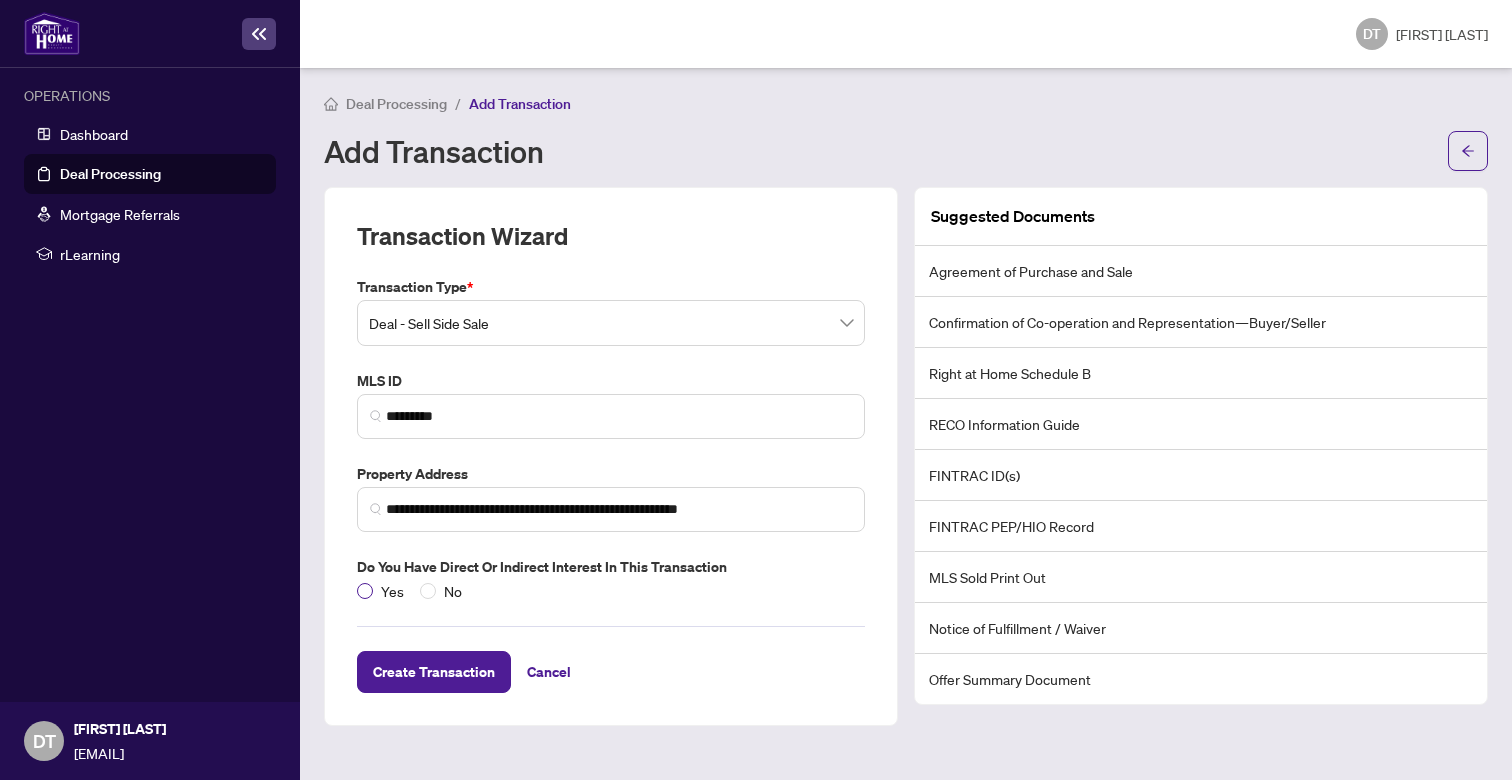 click on "Yes" at bounding box center [392, 591] 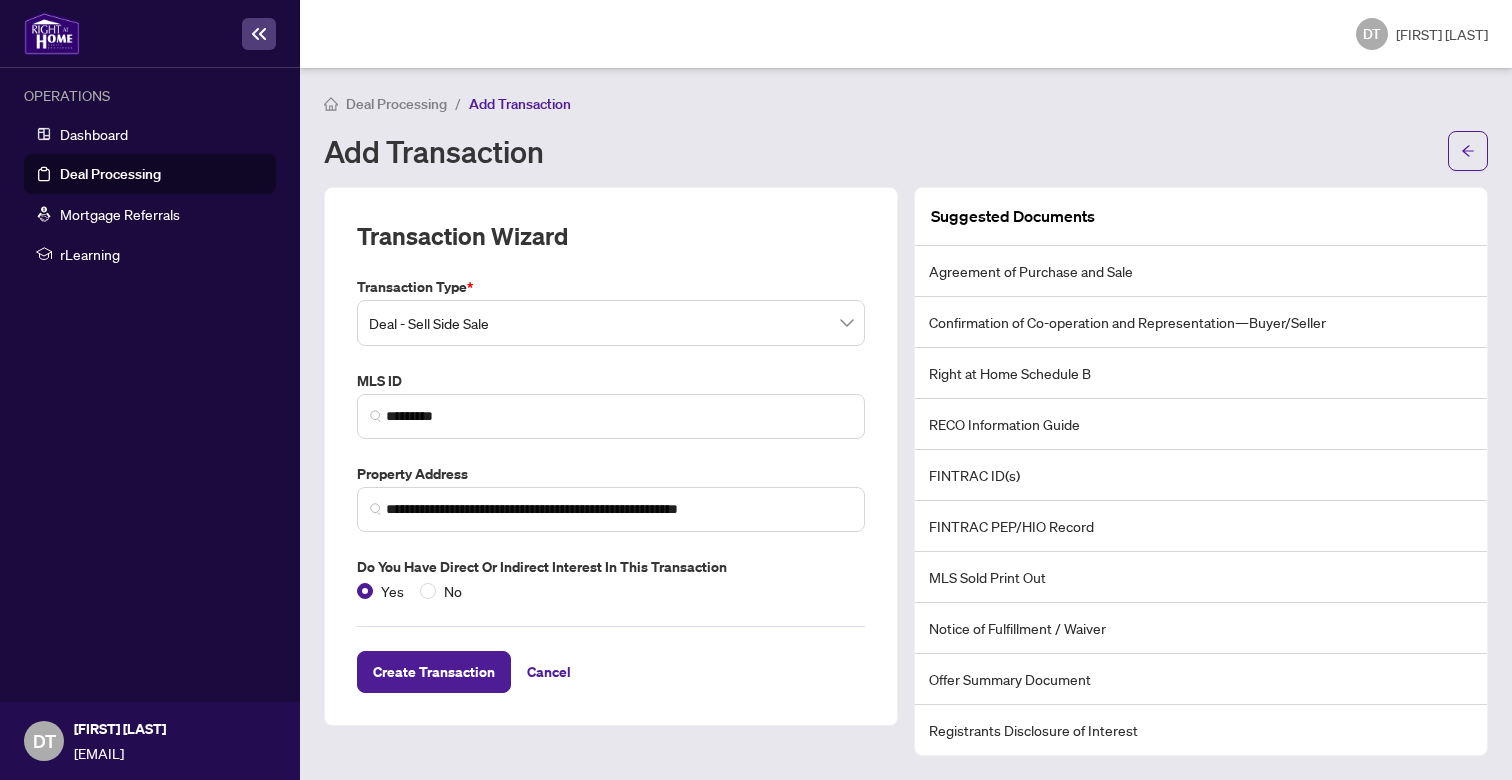 scroll, scrollTop: 0, scrollLeft: 0, axis: both 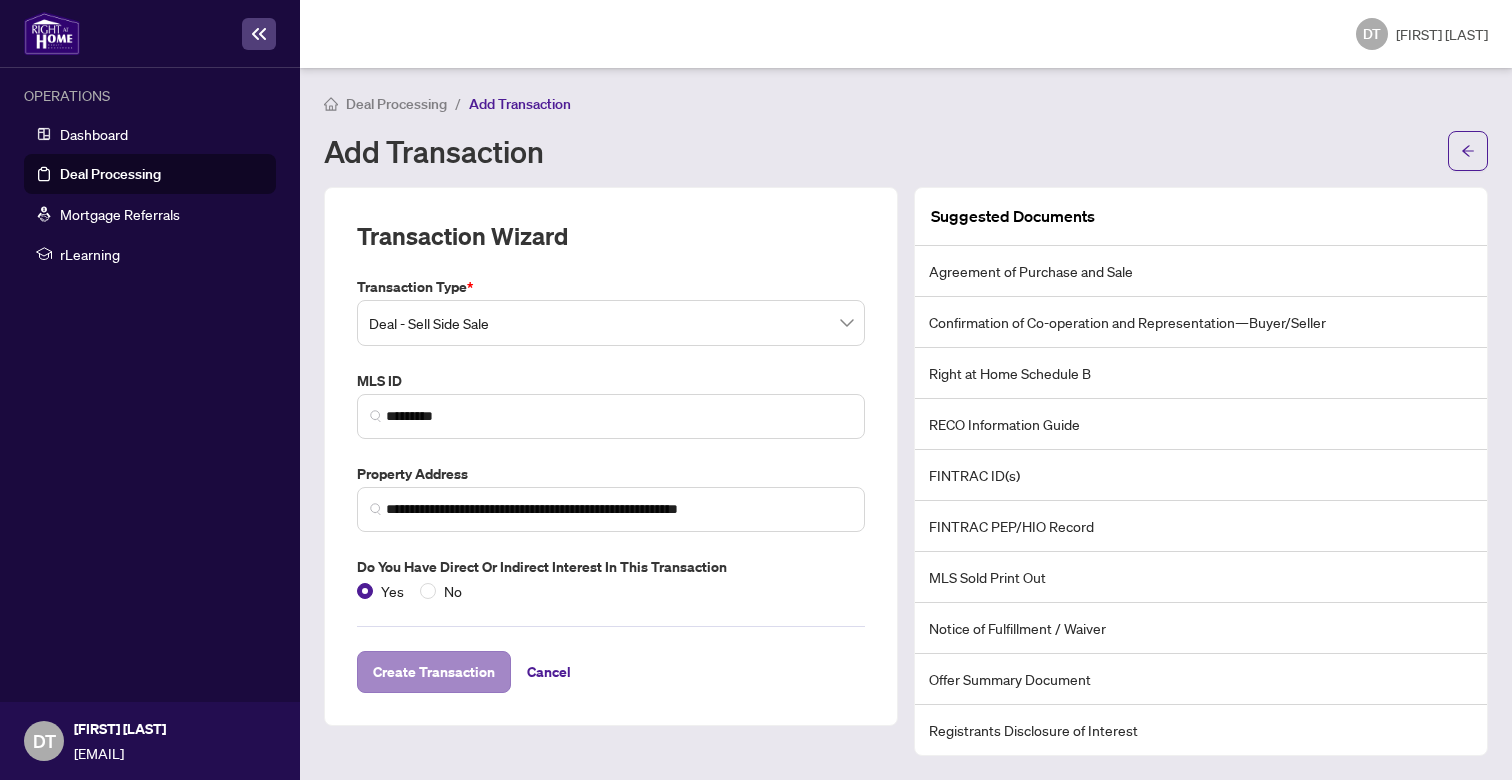click on "Create Transaction" at bounding box center [434, 672] 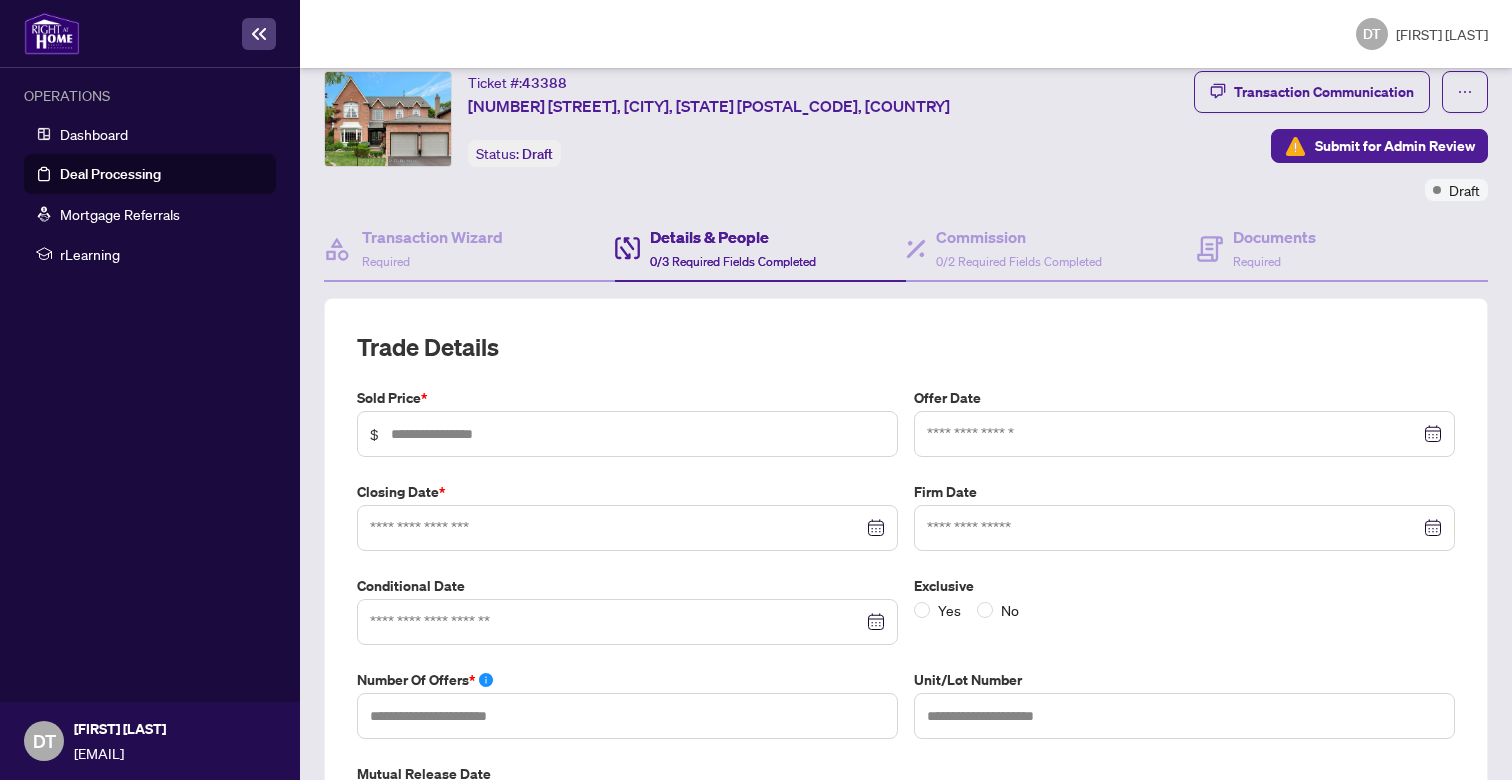 scroll, scrollTop: 76, scrollLeft: 0, axis: vertical 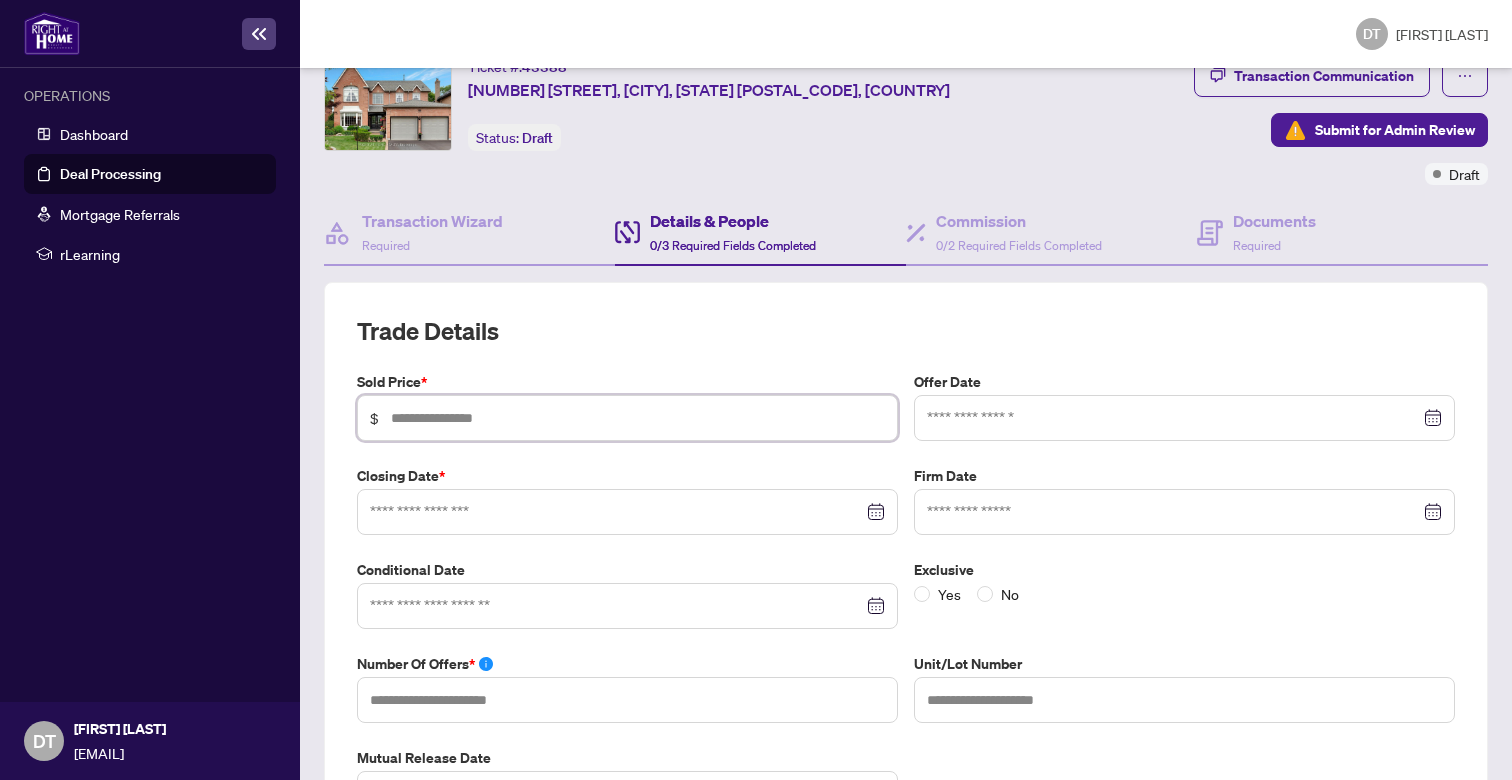 click at bounding box center [638, 418] 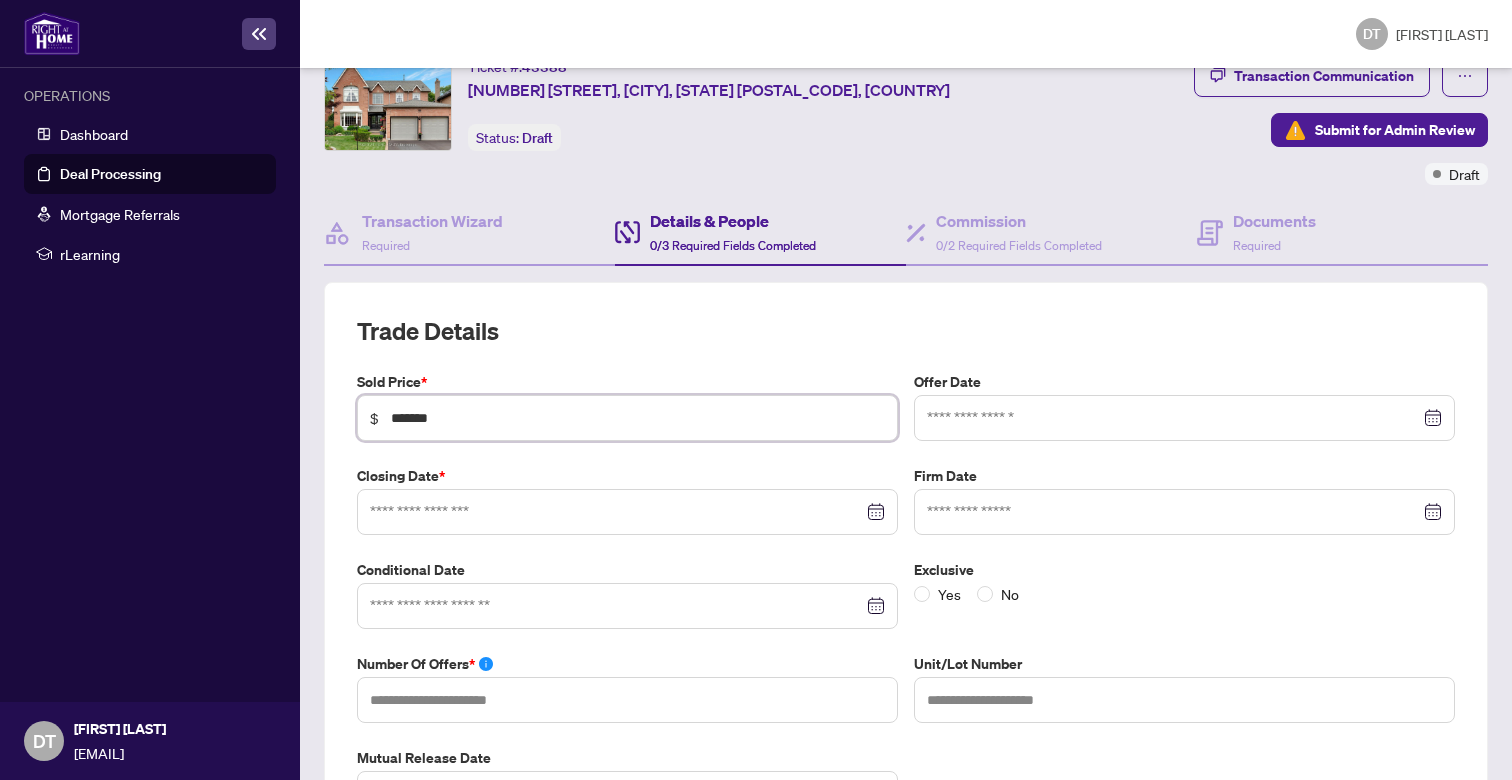 type on "*********" 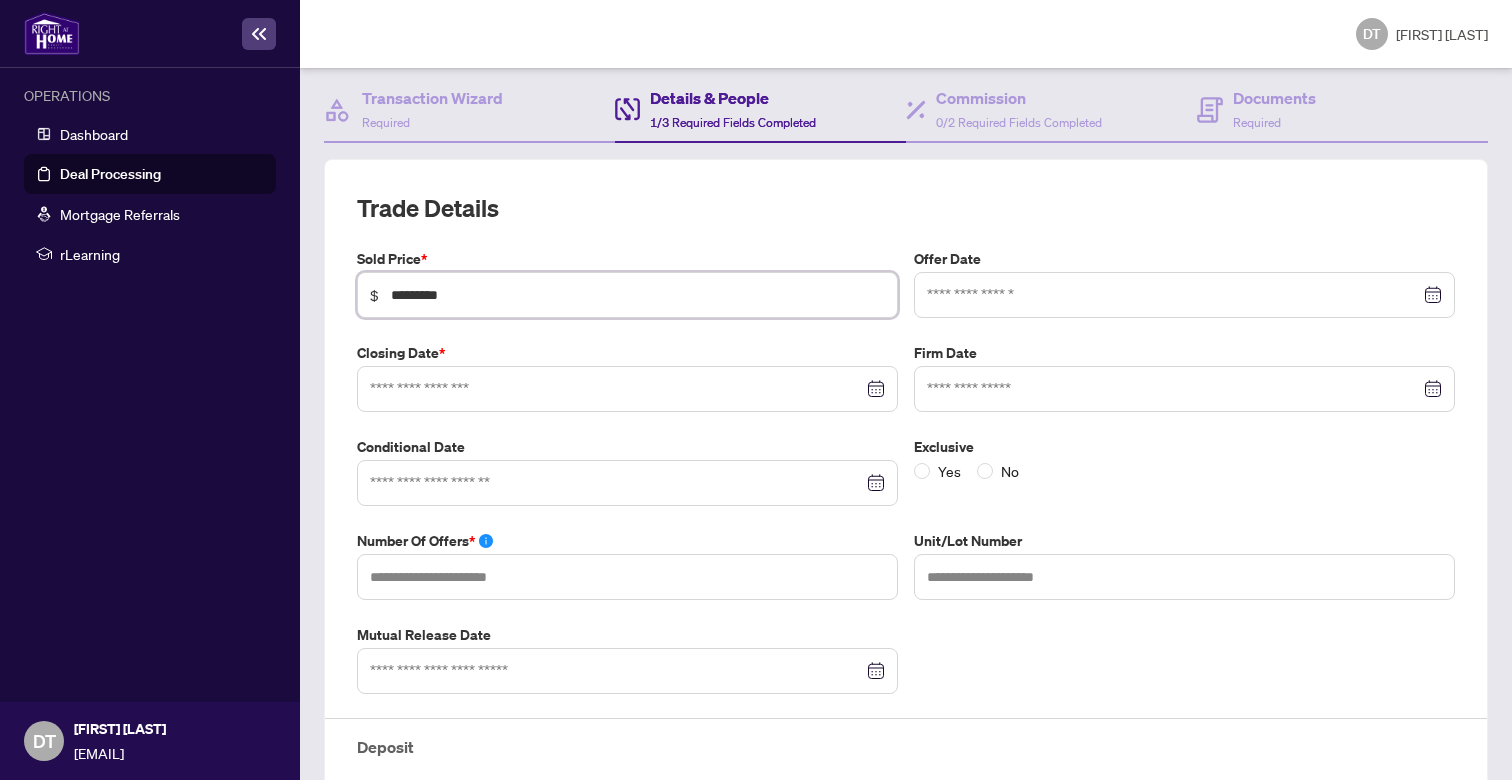 scroll, scrollTop: 203, scrollLeft: 0, axis: vertical 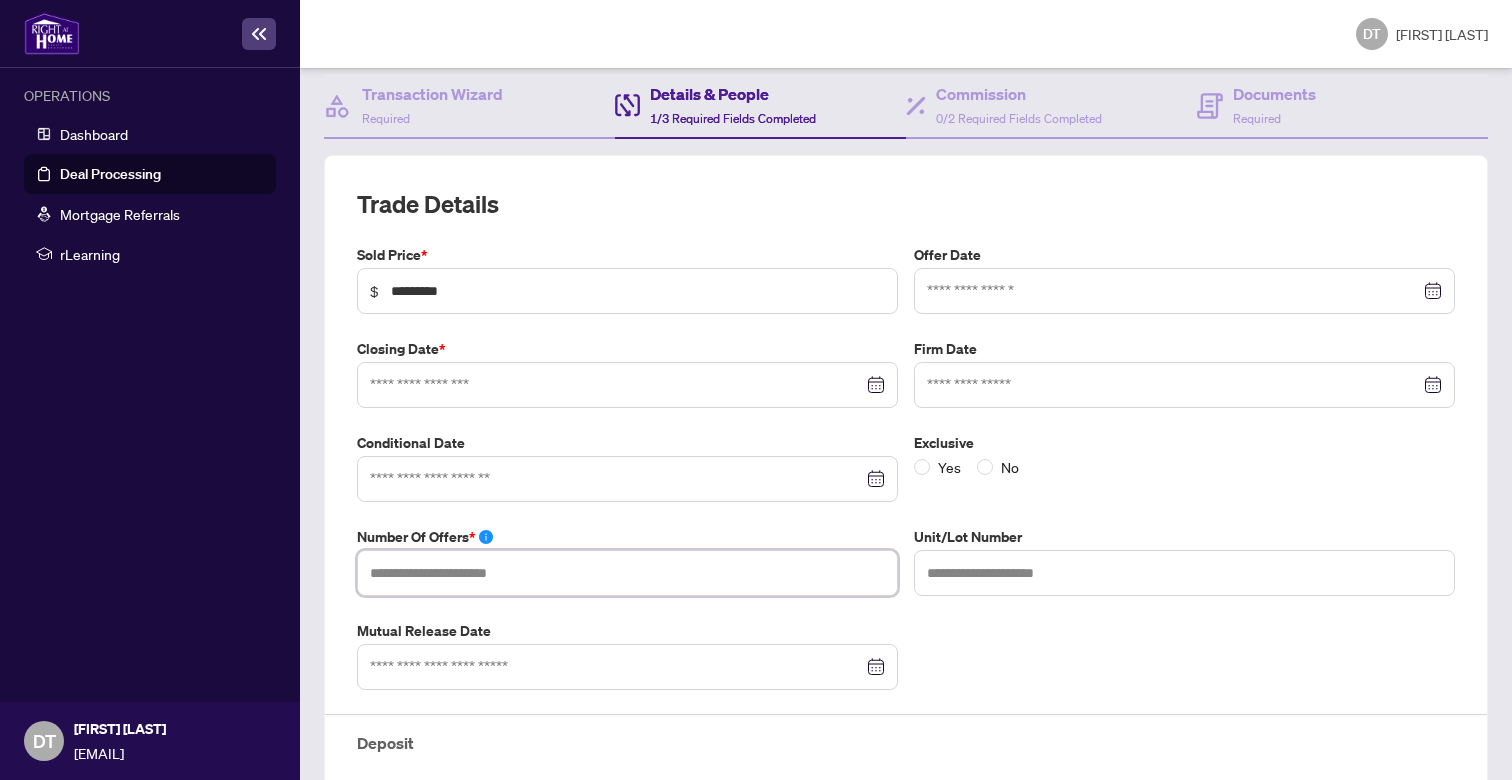 click at bounding box center (627, 573) 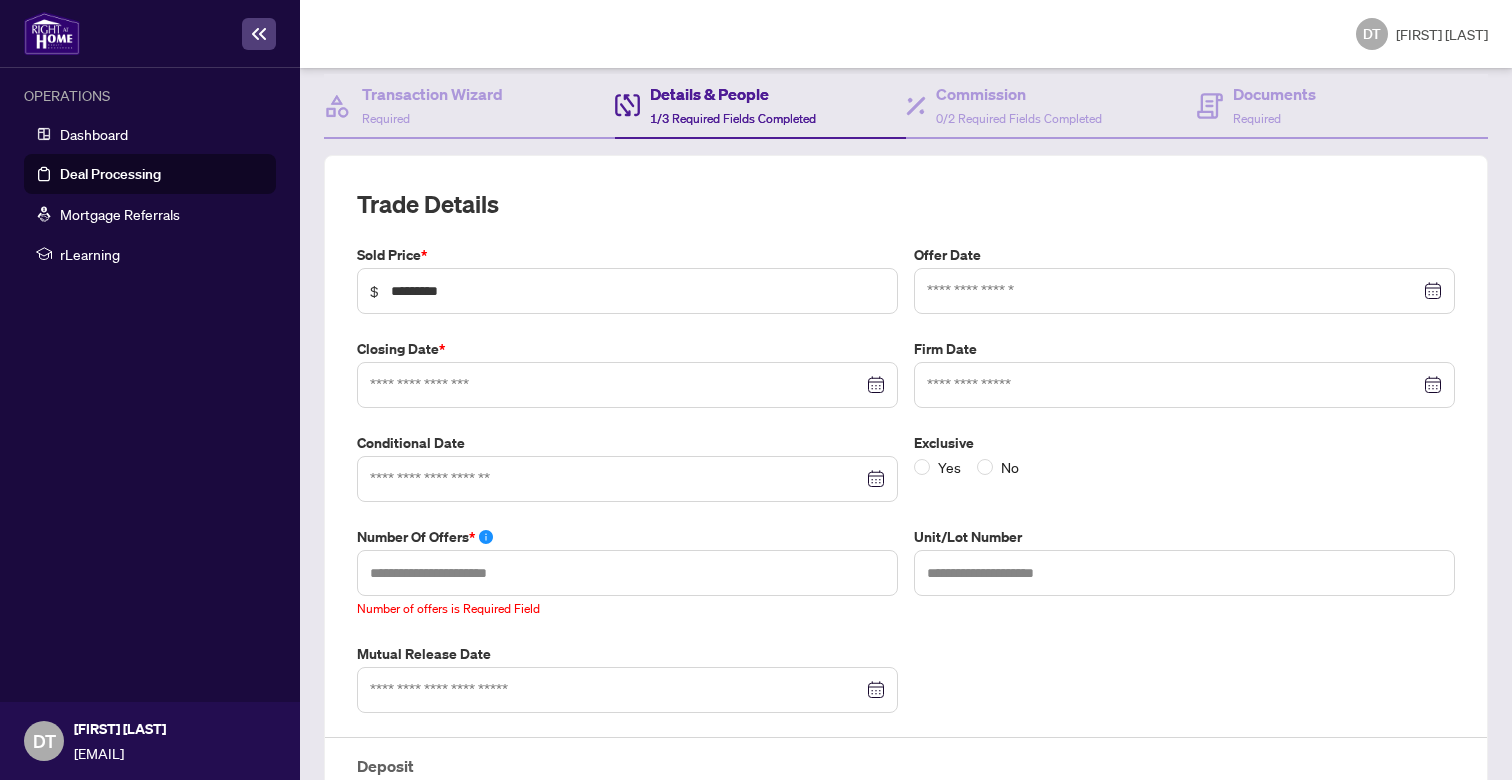 click on "Trade Details Sold Price * $ ********* Offer Date Closing Date * Firm Date Conditional Date Exclusive Yes No Number of offers * Number of offers is Required Field Unit/Lot Number Mutual Release Date Deposit No  deposit  added yet. Add Deposit" at bounding box center (906, 551) 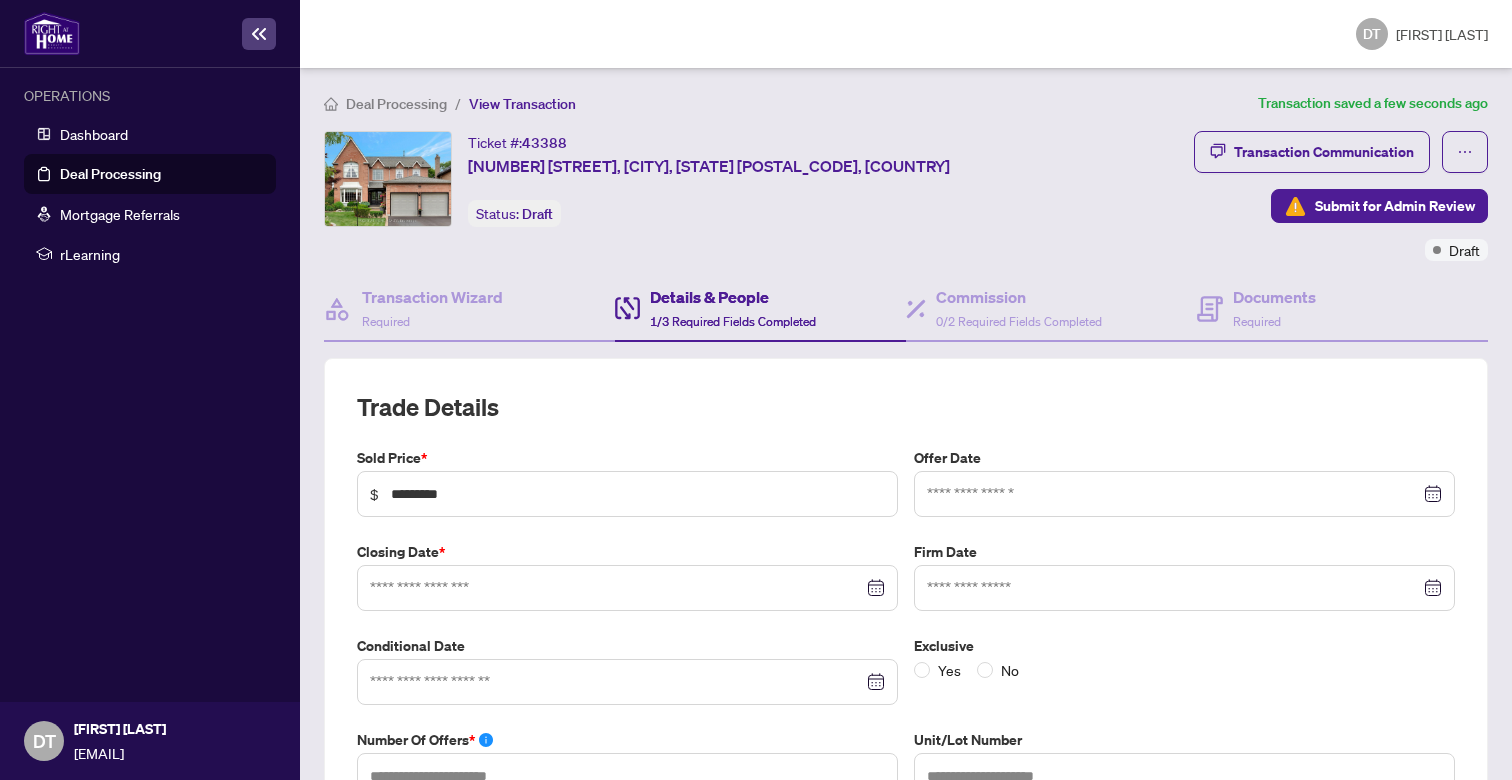 scroll, scrollTop: 0, scrollLeft: 0, axis: both 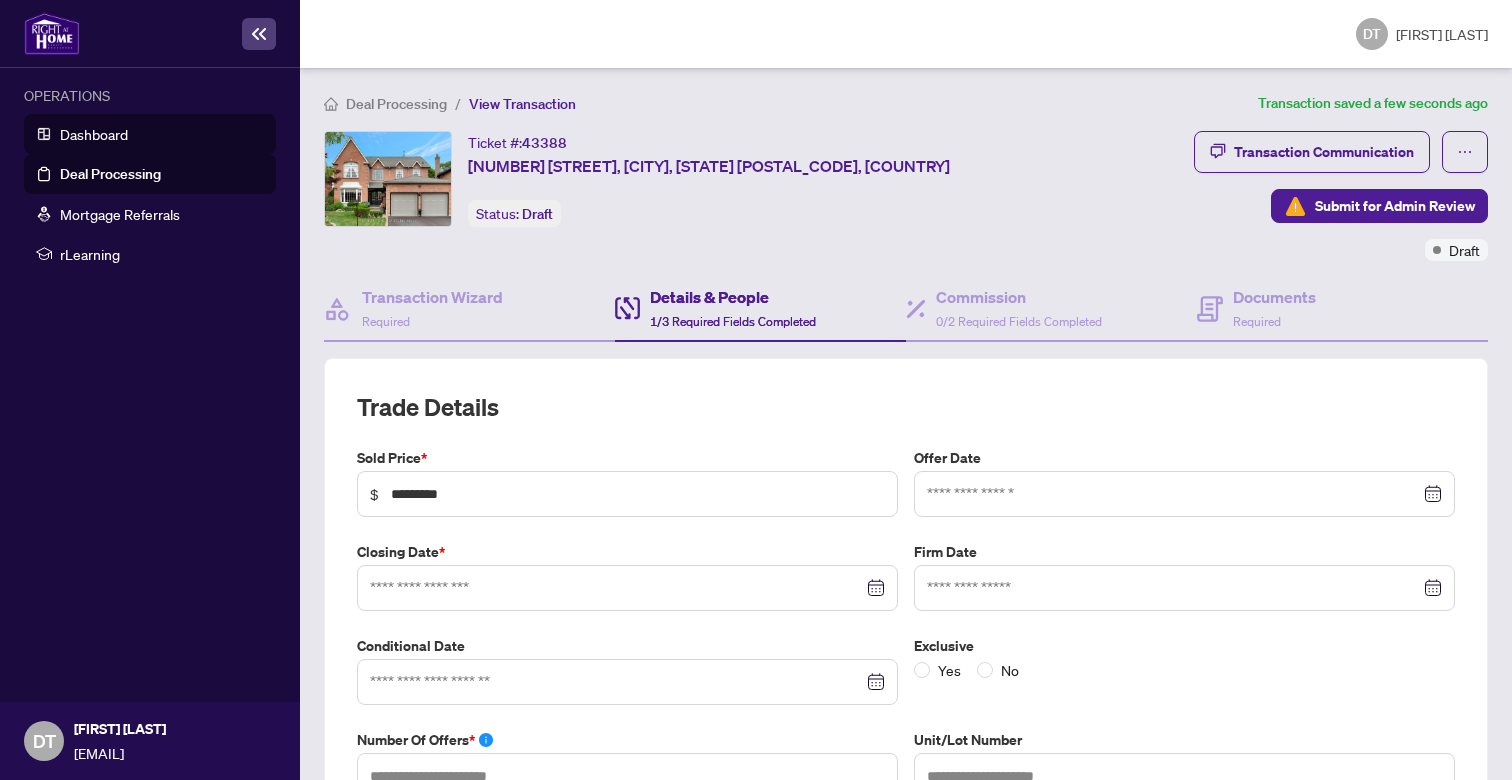 click on "Dashboard" at bounding box center (94, 134) 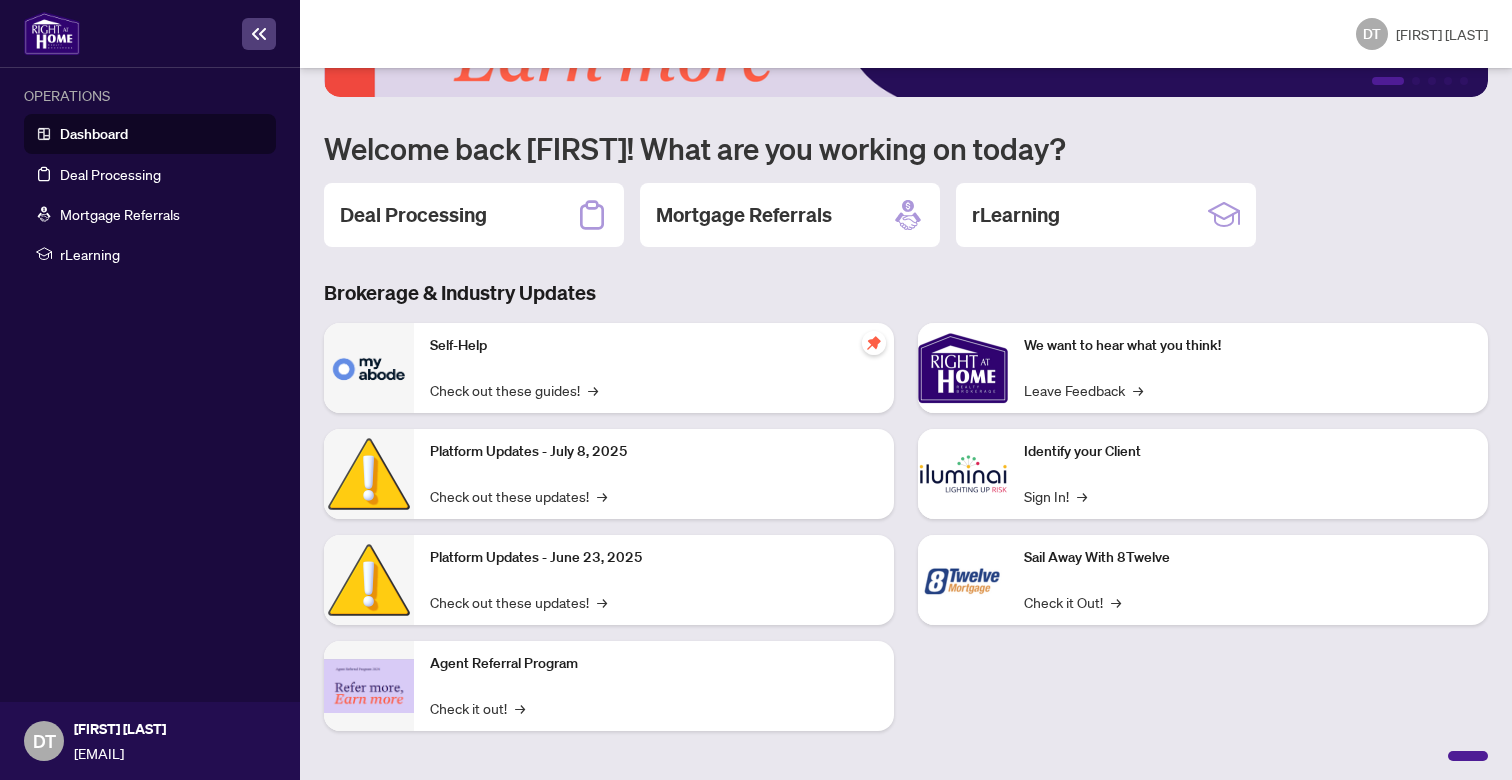 scroll, scrollTop: 124, scrollLeft: 0, axis: vertical 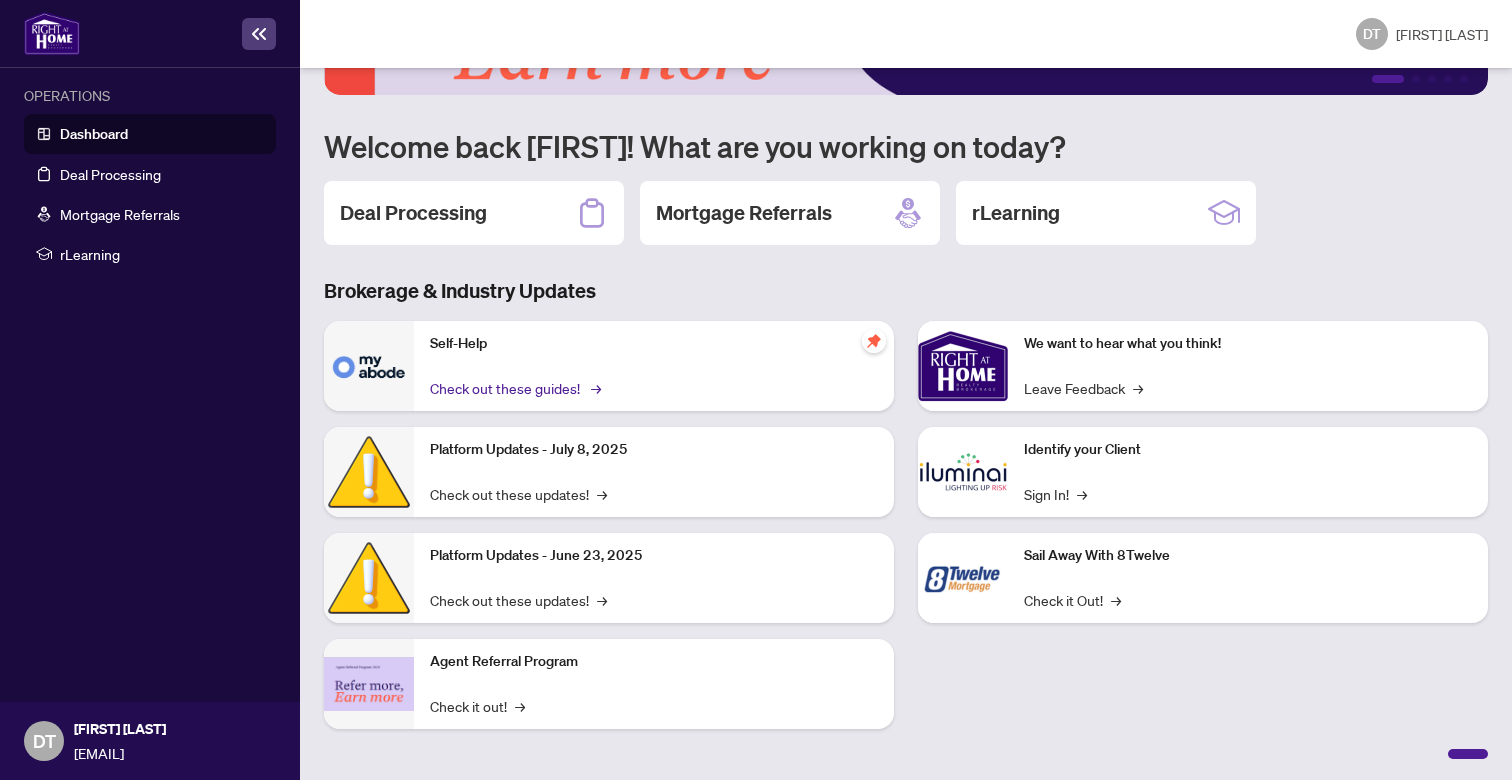 click on "Check out these guides! →" at bounding box center (514, 388) 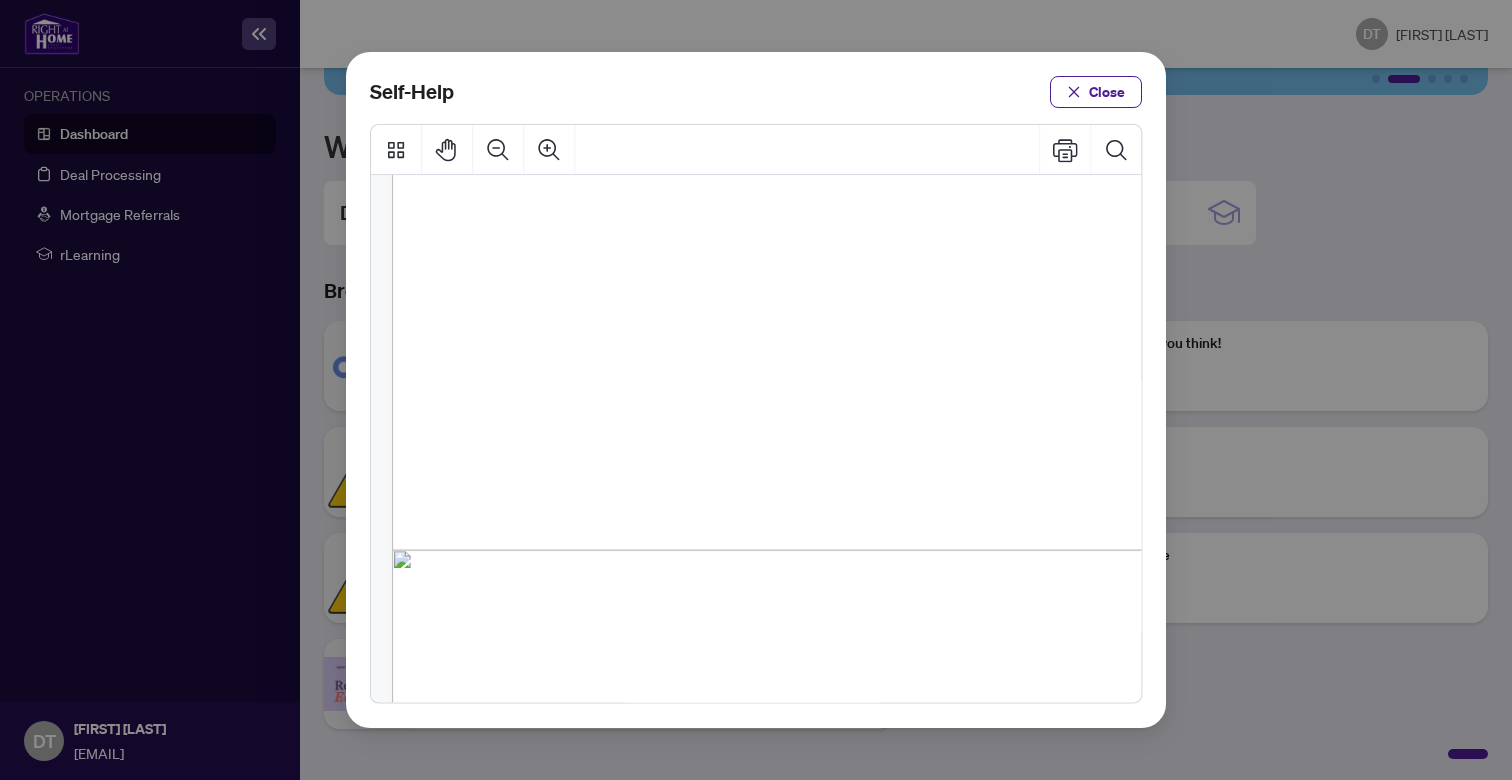 scroll, scrollTop: 429, scrollLeft: 0, axis: vertical 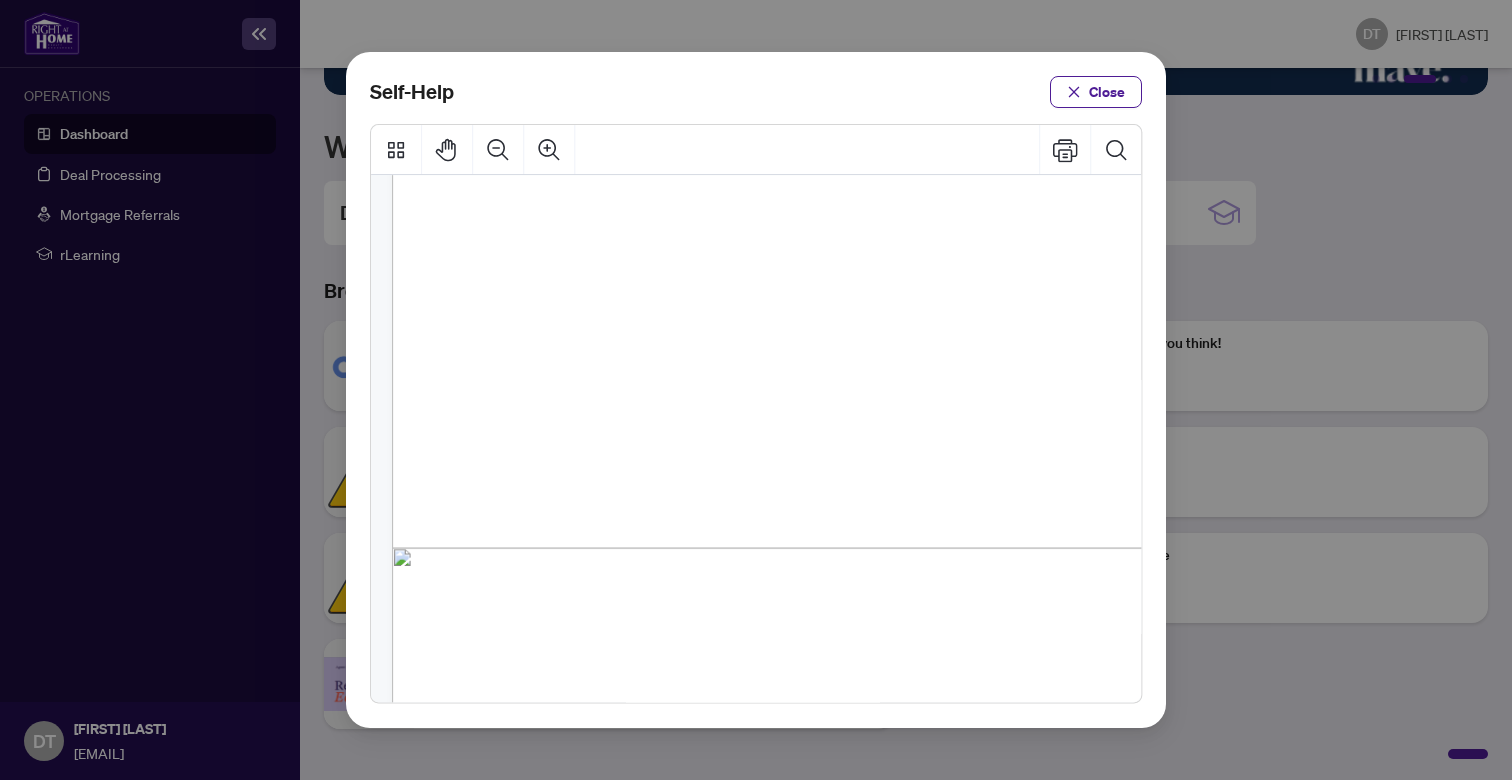 click on "PDF" at bounding box center [819, 592] 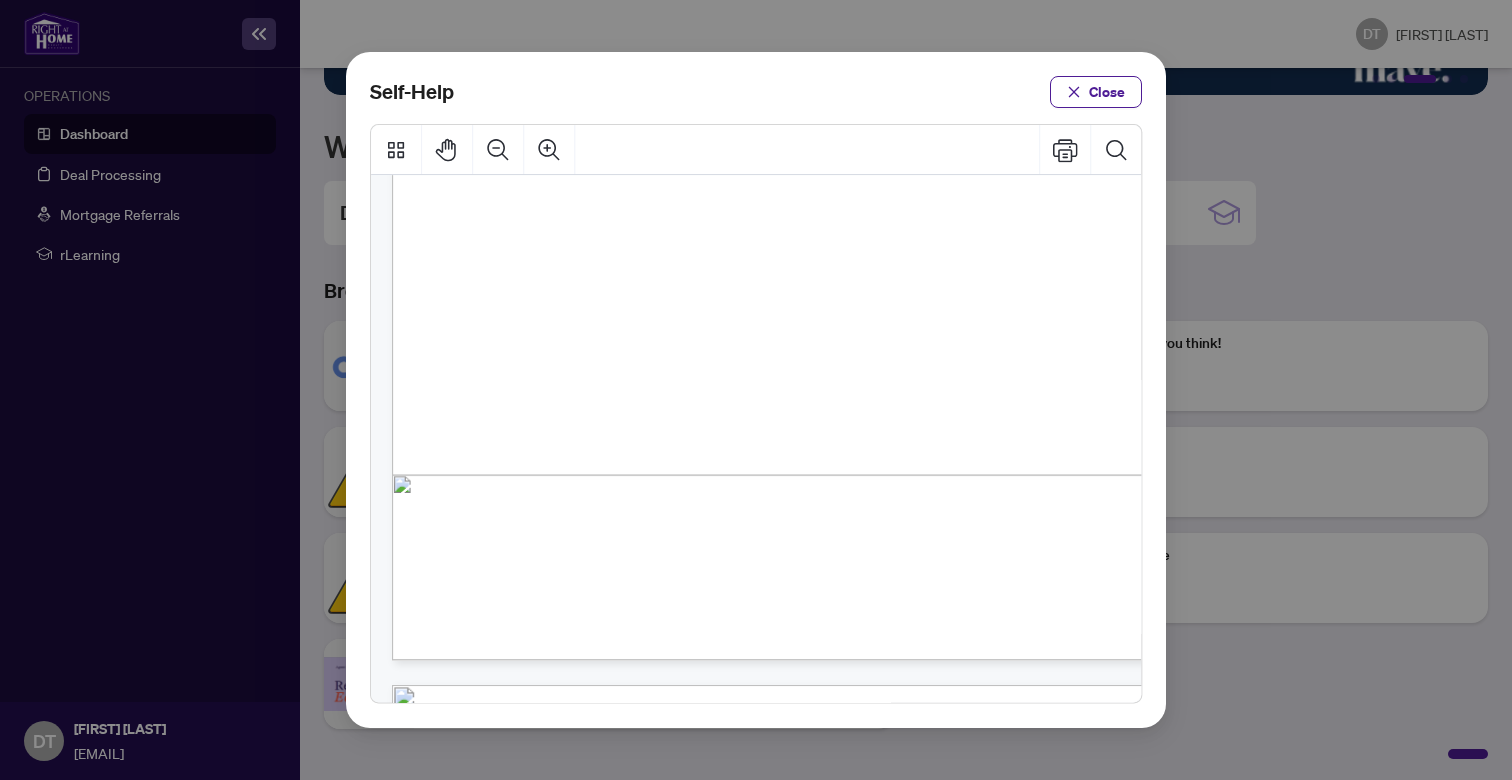 scroll, scrollTop: 518, scrollLeft: 0, axis: vertical 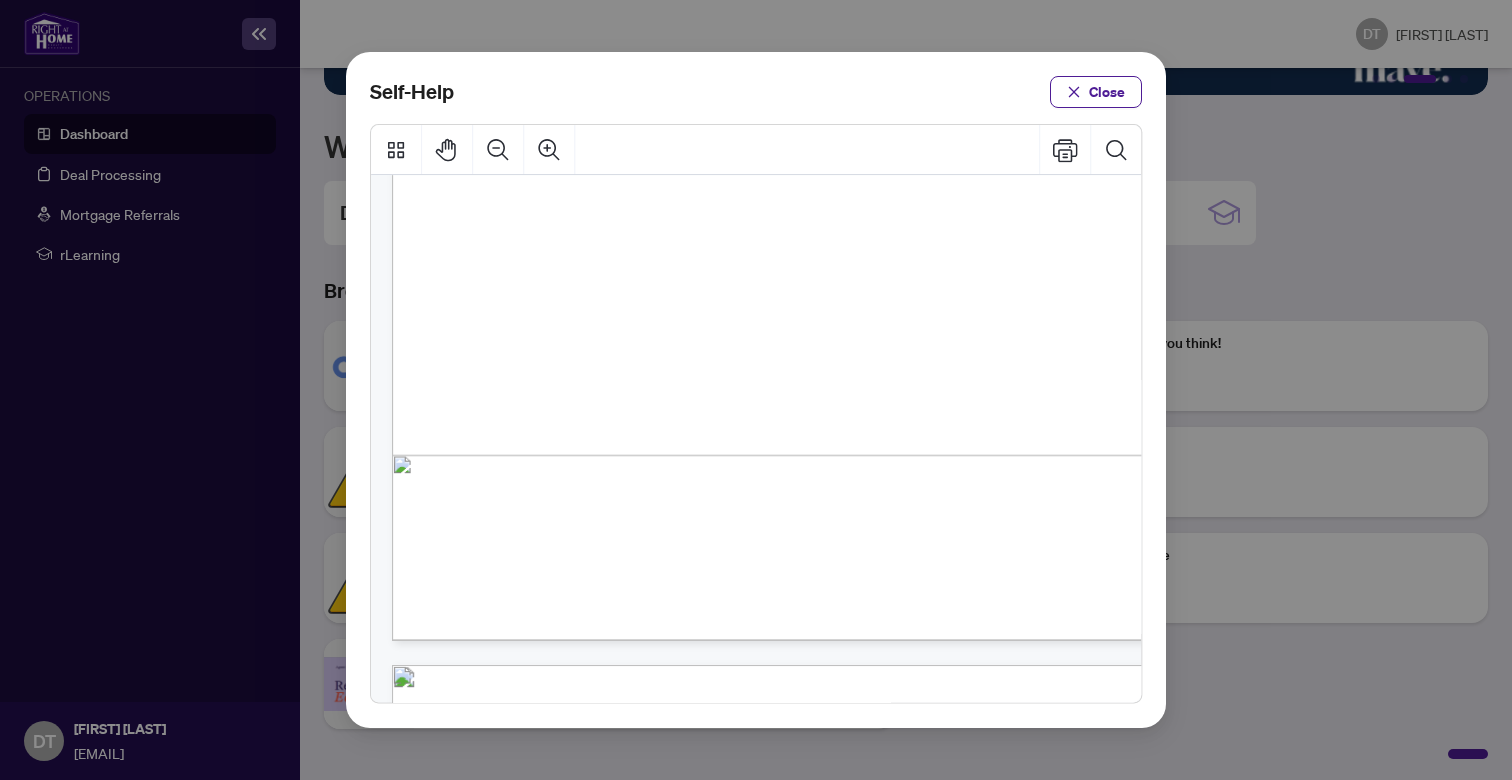 click on "PDF" at bounding box center [819, 499] 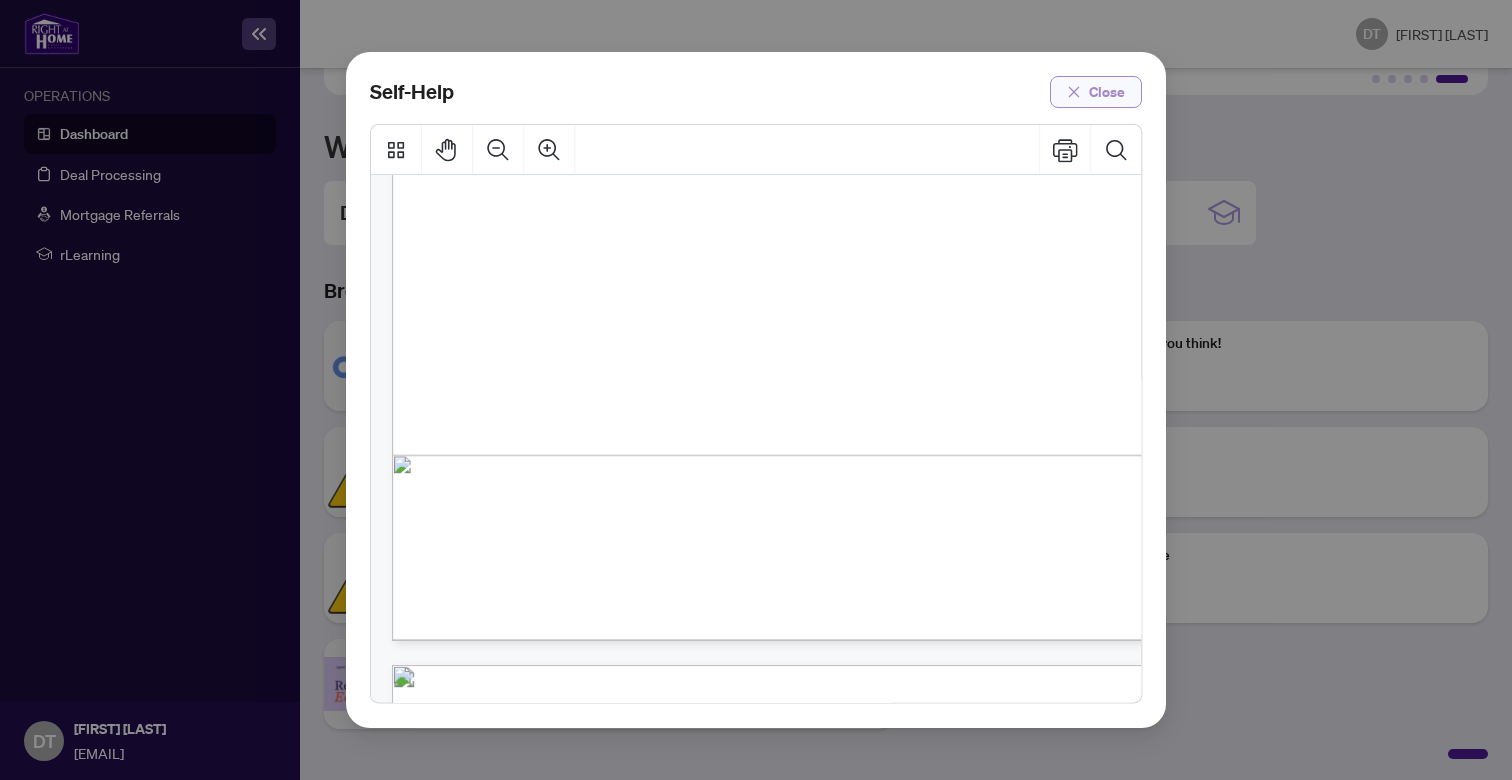 click 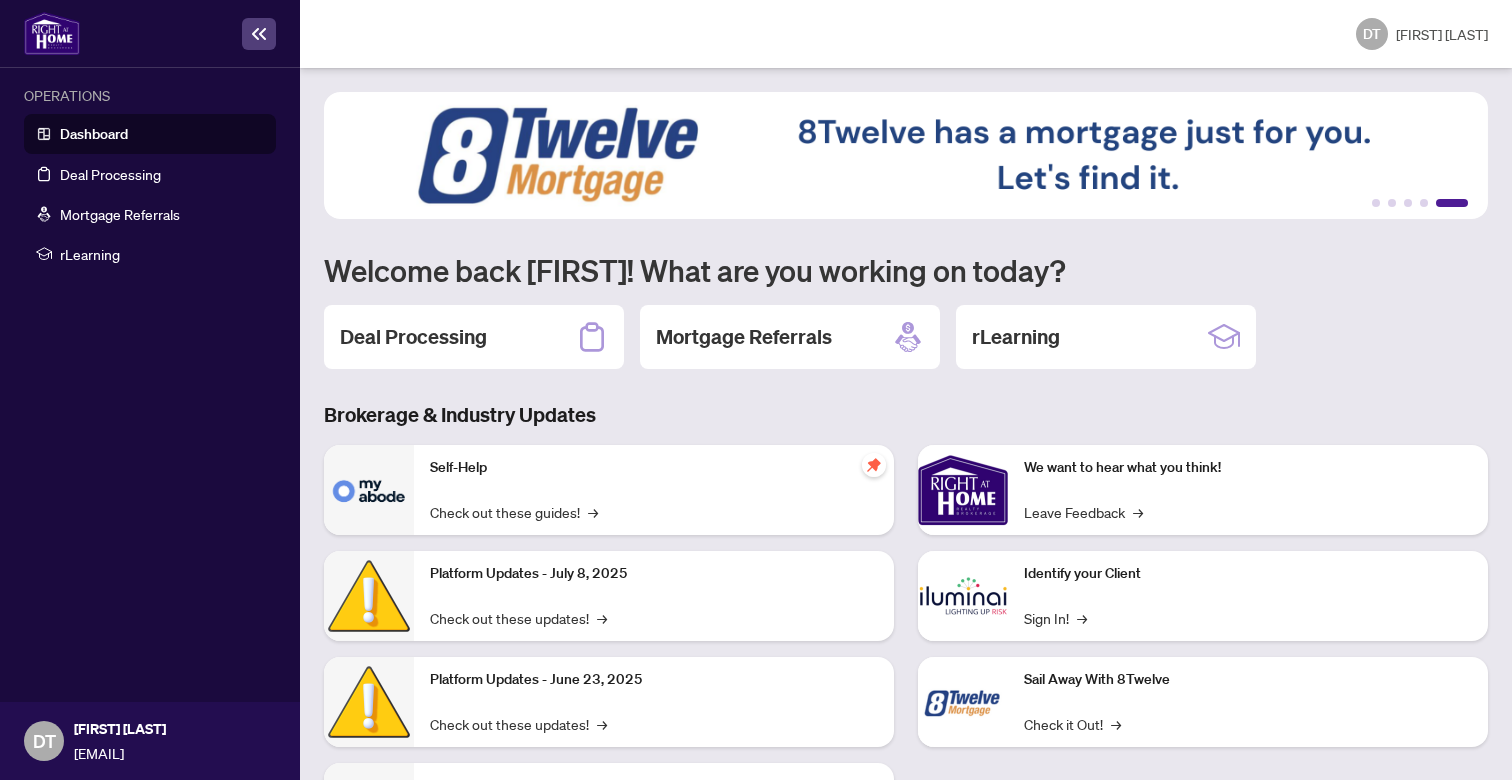 scroll, scrollTop: 0, scrollLeft: 0, axis: both 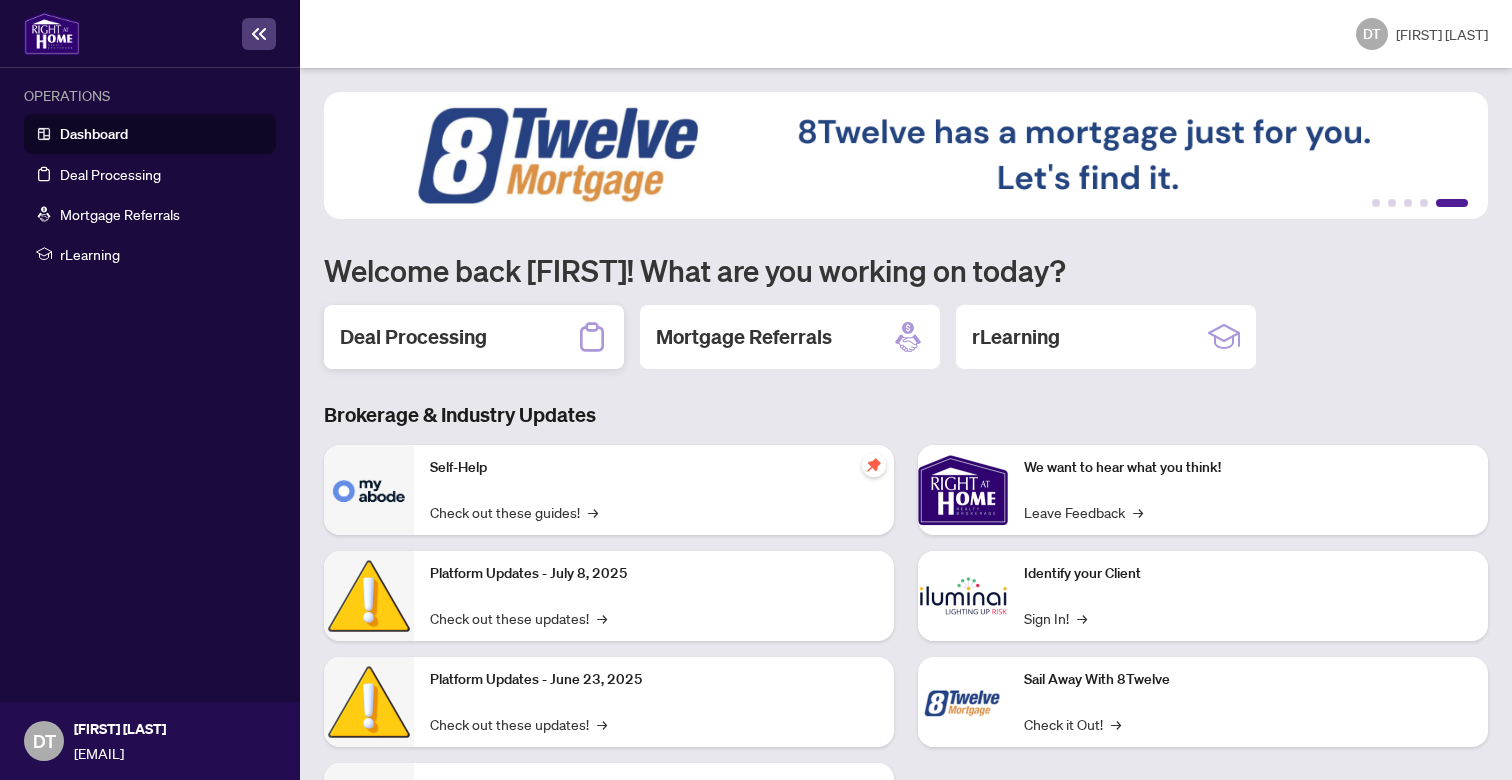 click on "Deal Processing" at bounding box center [474, 337] 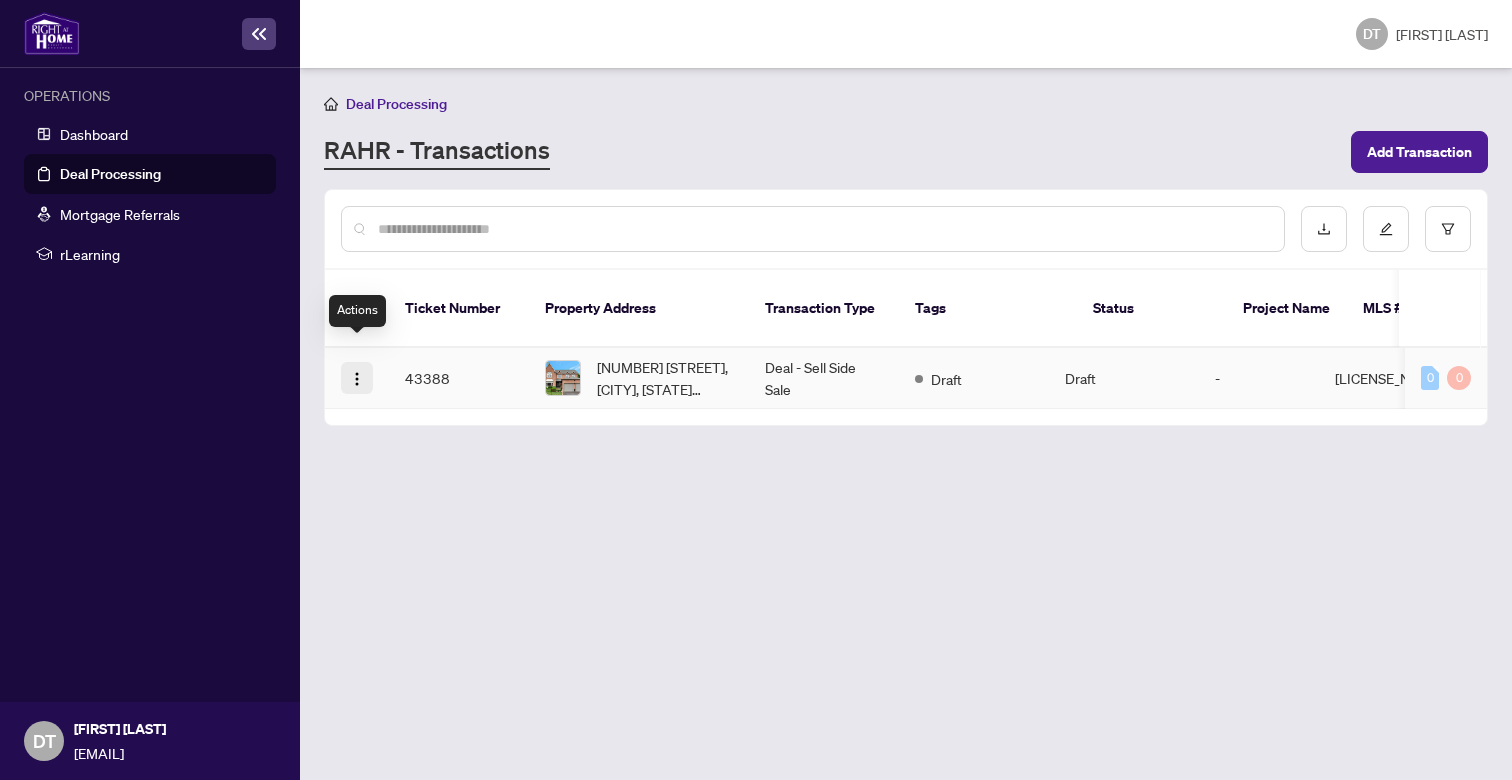 click at bounding box center [357, 379] 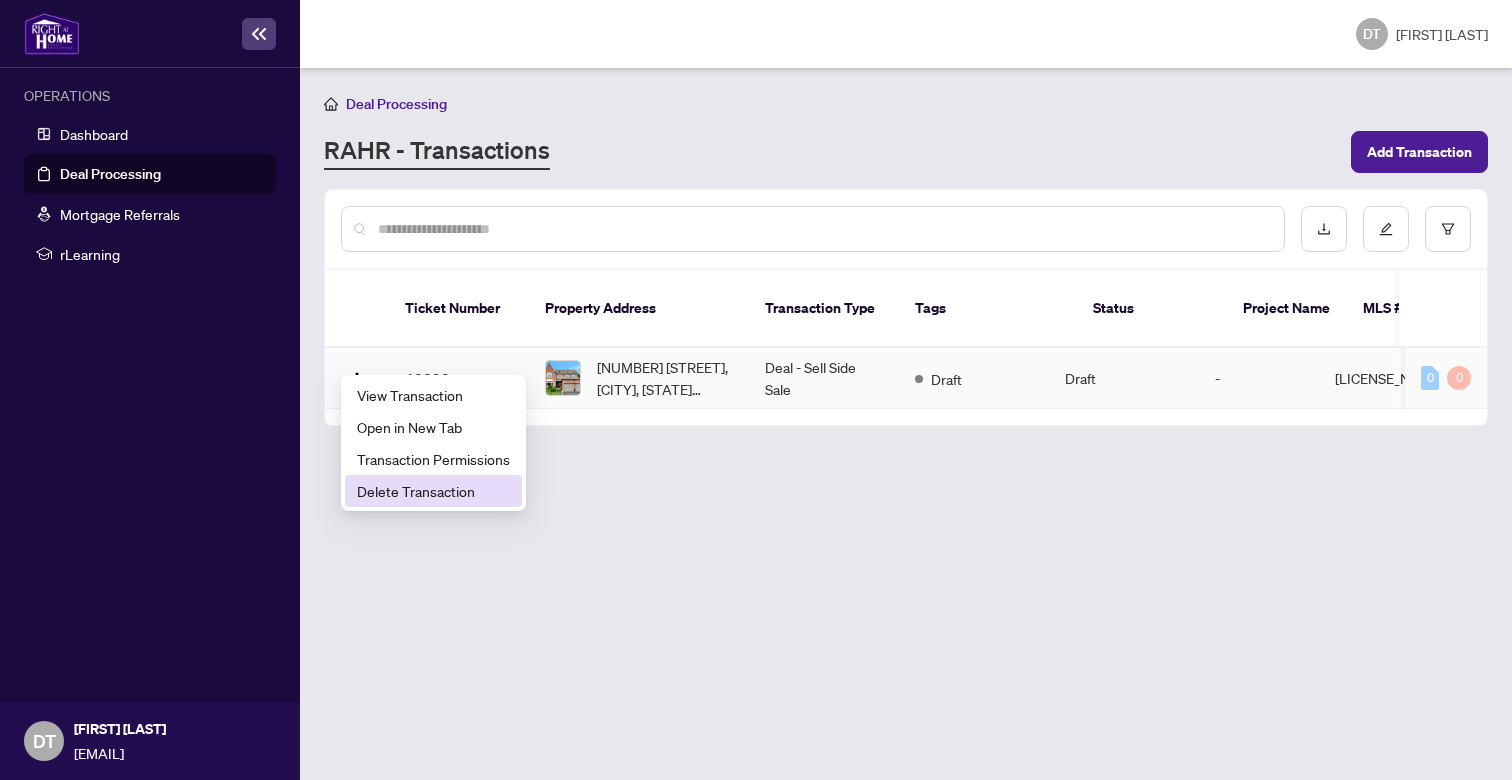 click on "Delete Transaction" at bounding box center [433, 491] 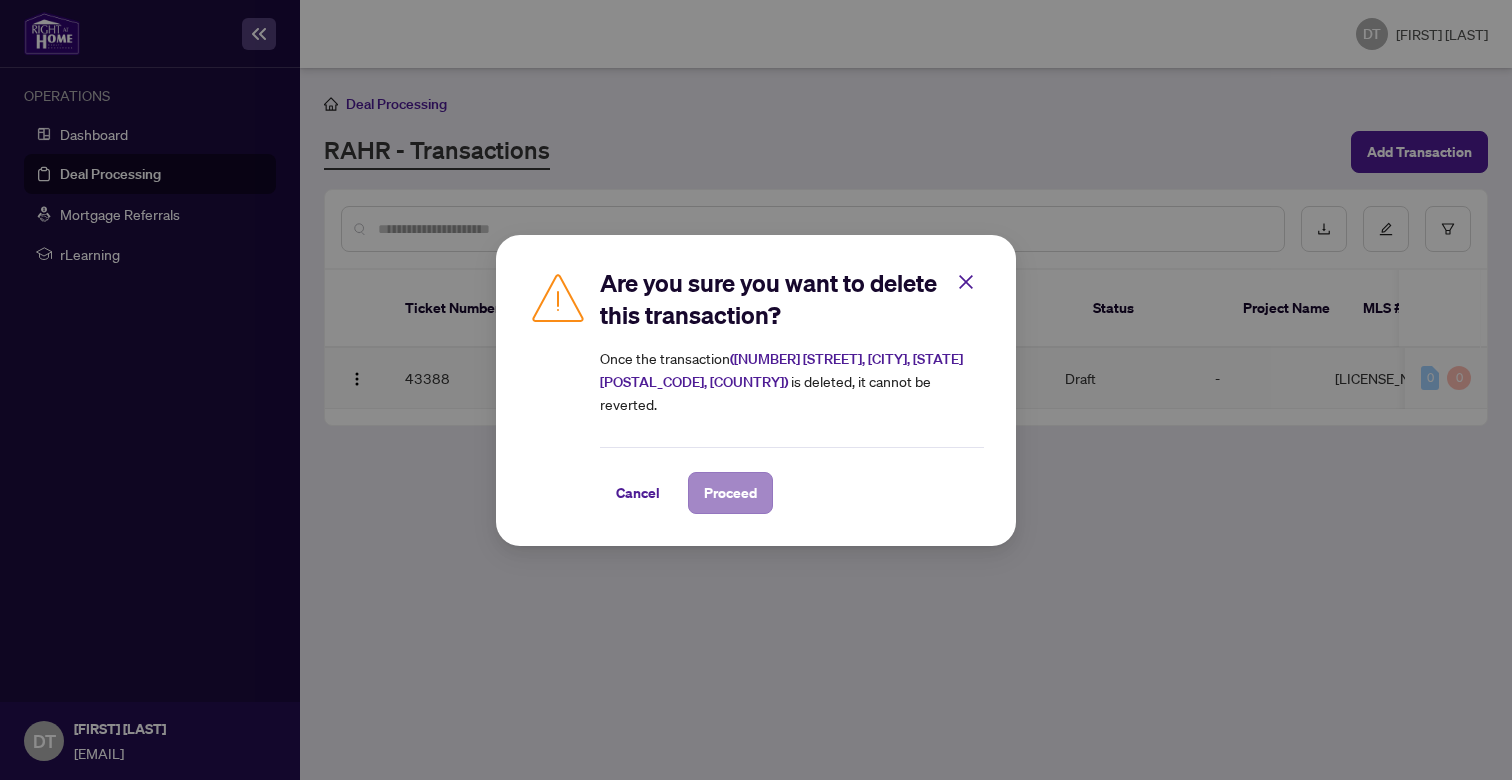 click on "Proceed" at bounding box center [730, 493] 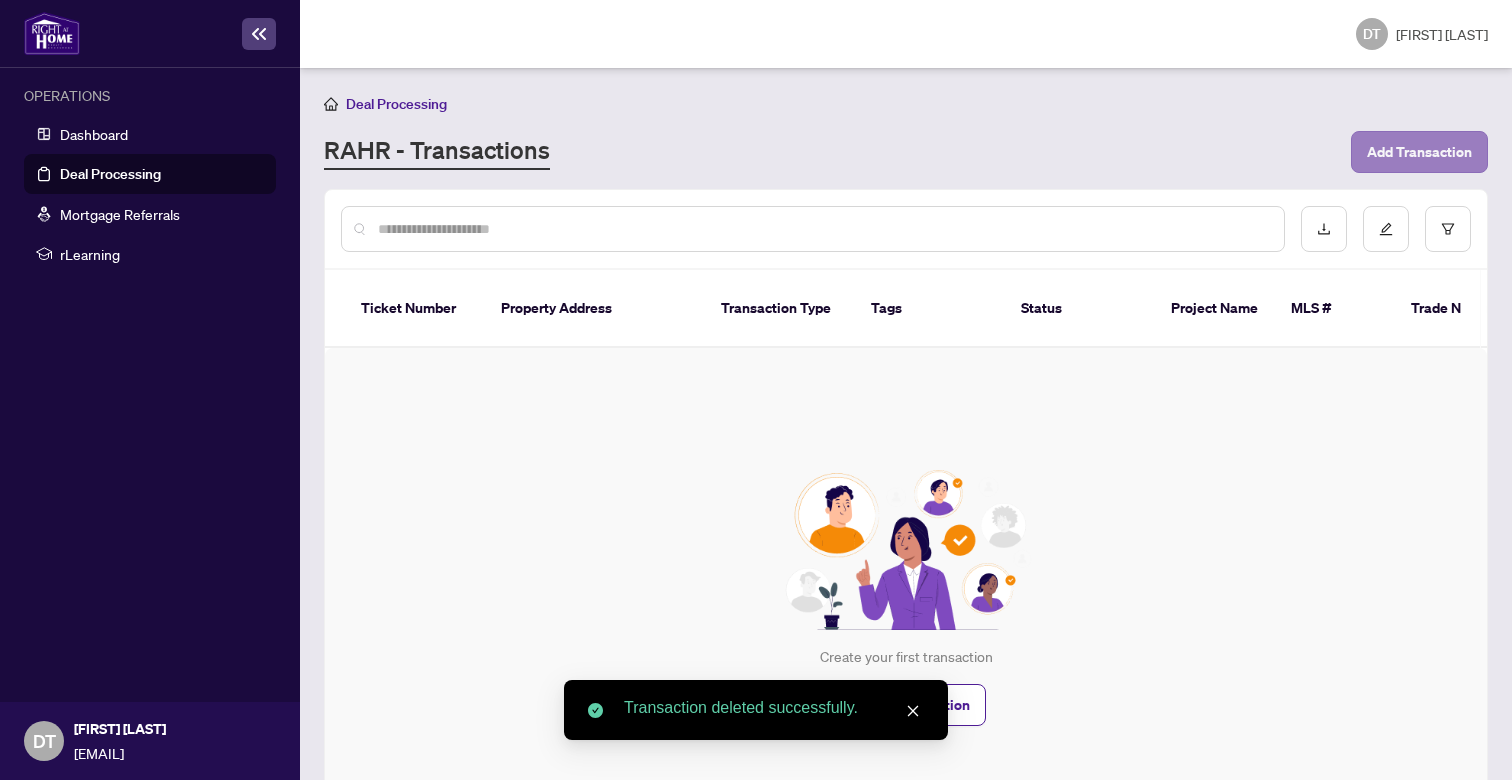 click on "Add Transaction" at bounding box center (1419, 152) 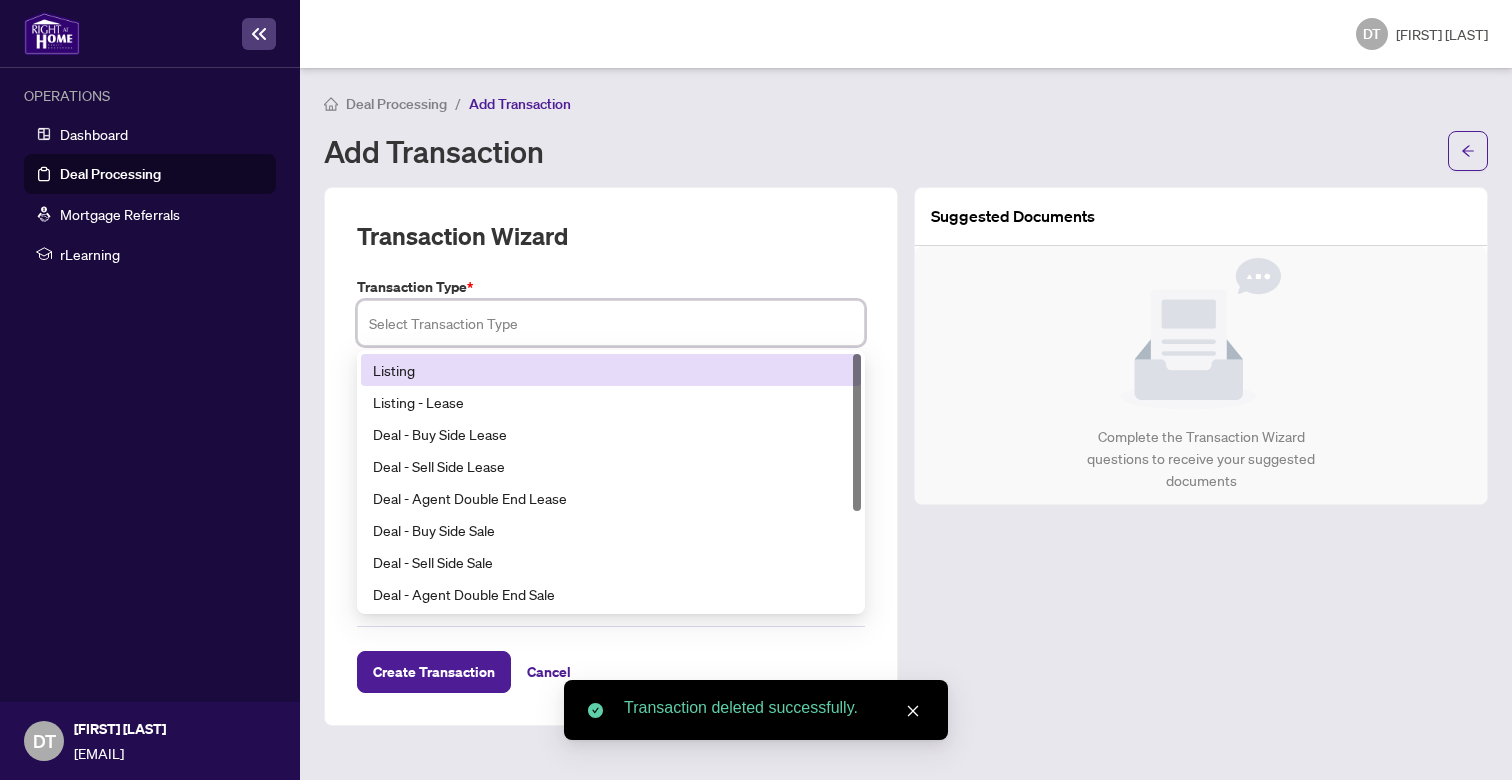 click at bounding box center [611, 323] 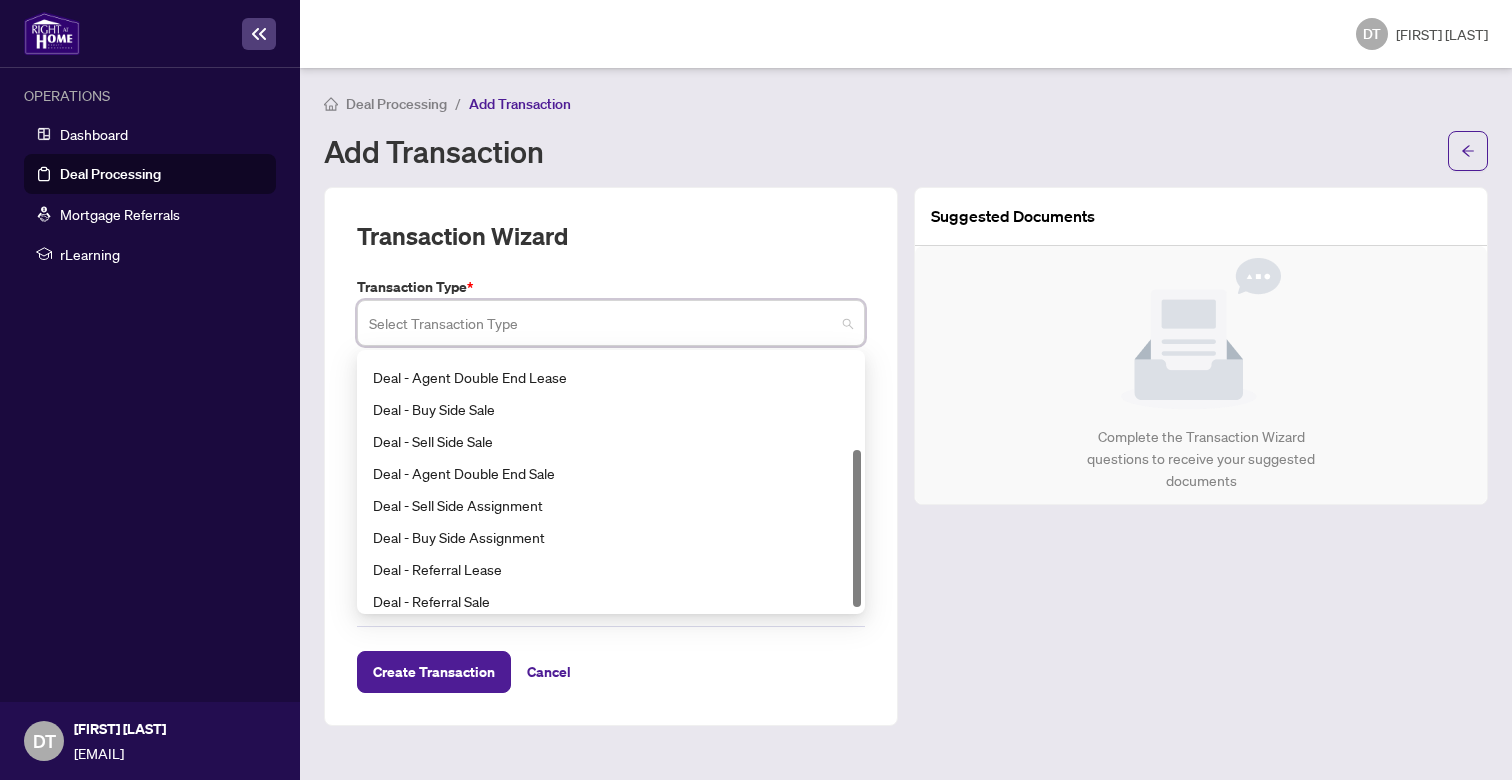 scroll, scrollTop: 160, scrollLeft: 0, axis: vertical 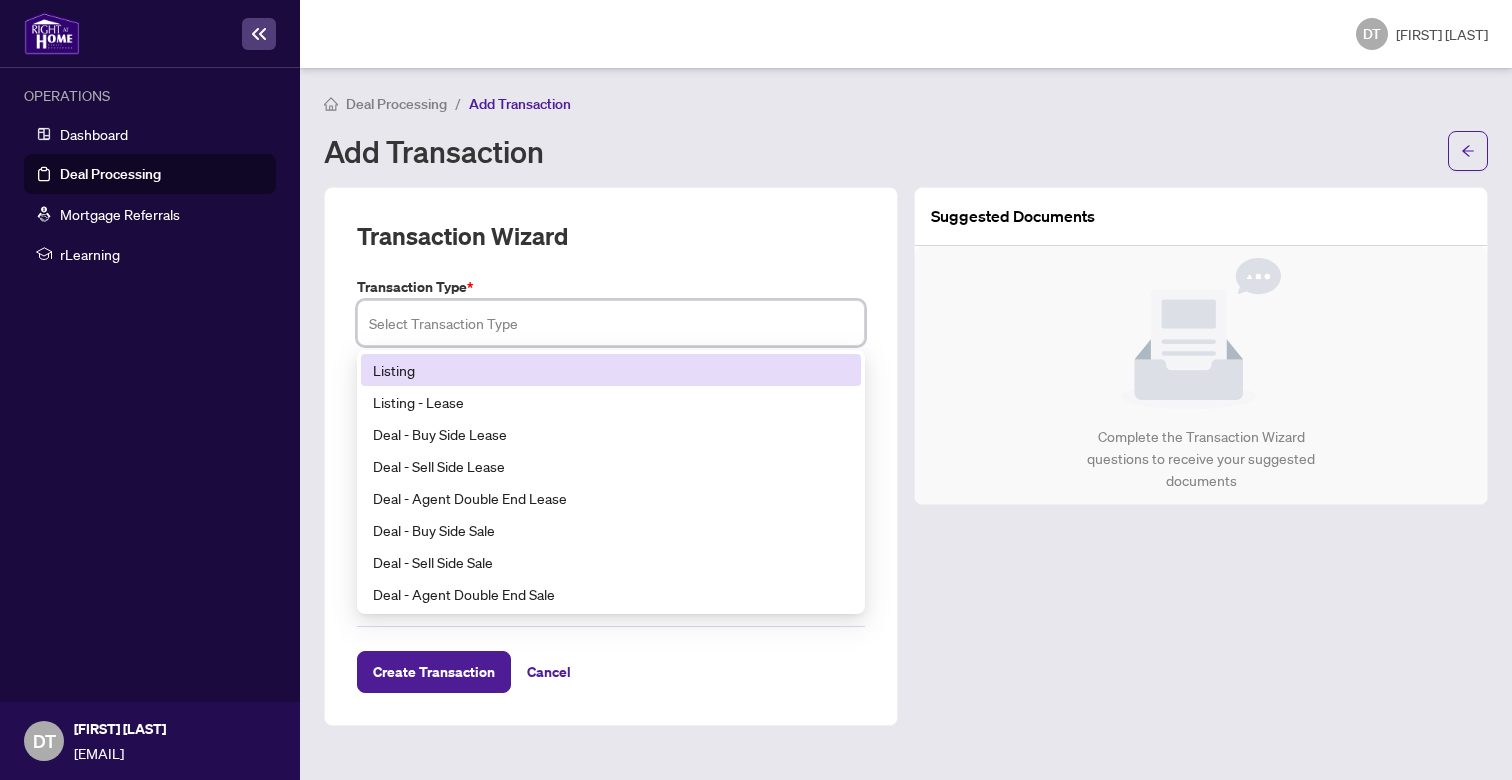 click on "Listing" at bounding box center (611, 370) 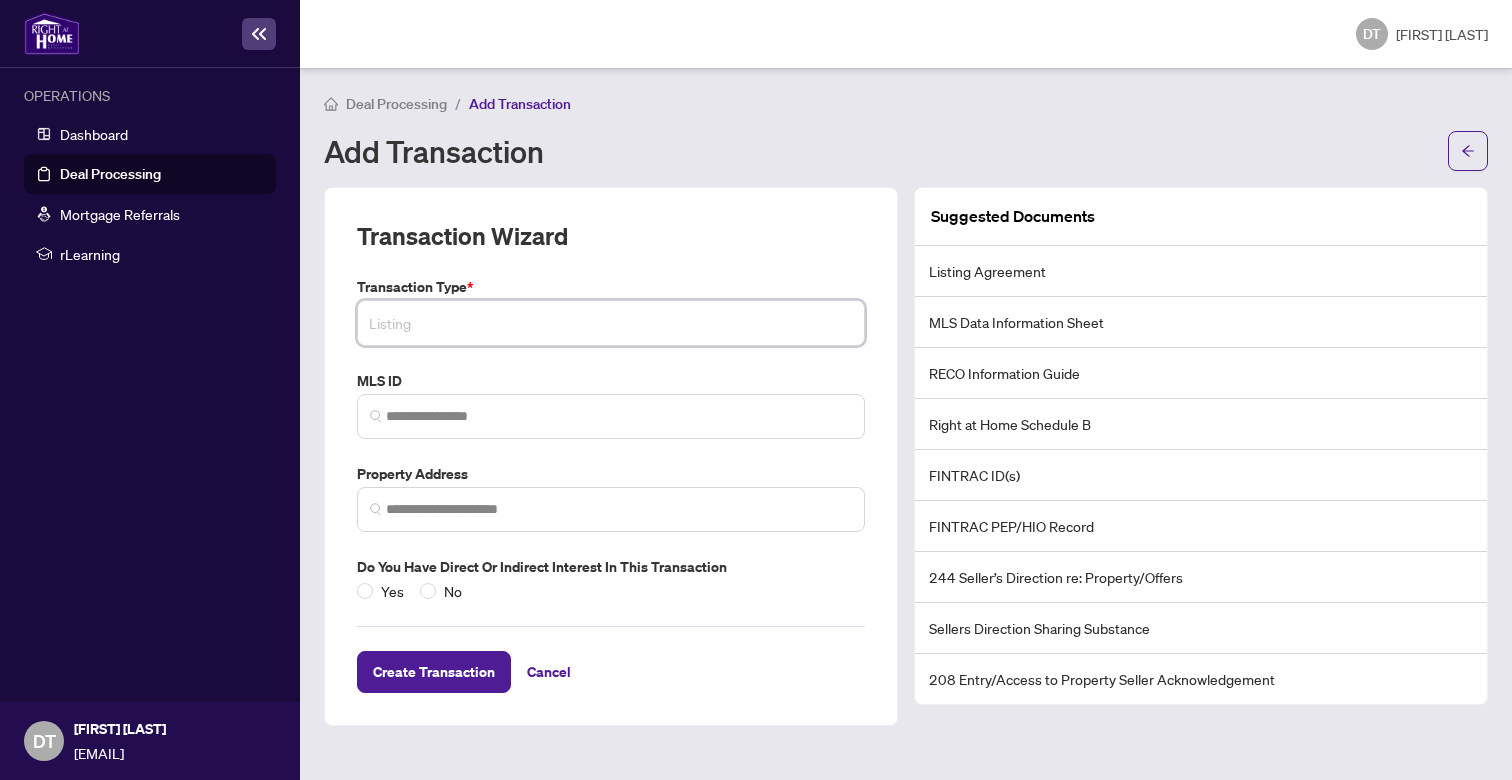 click on "Listing" at bounding box center [611, 323] 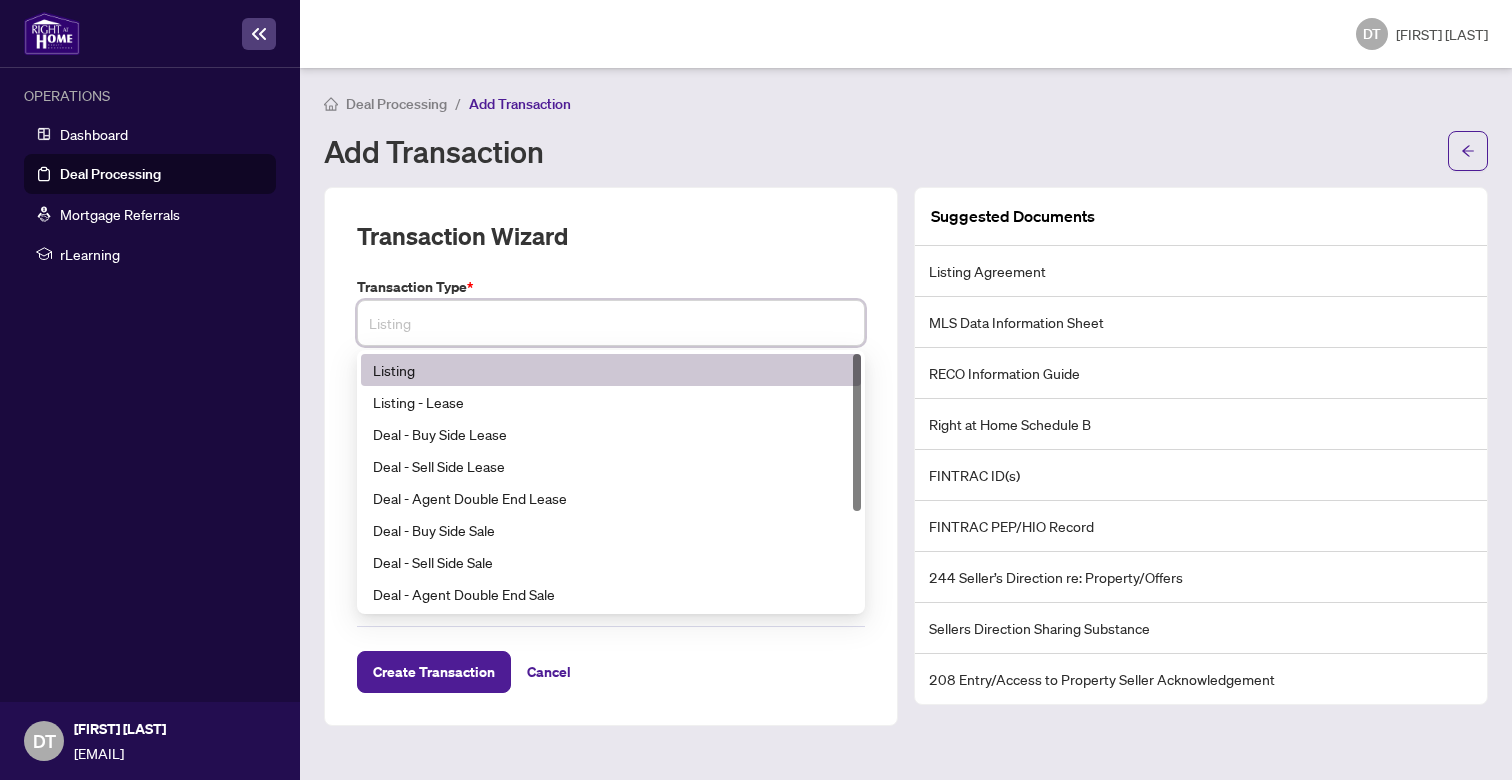 paste on "*********" 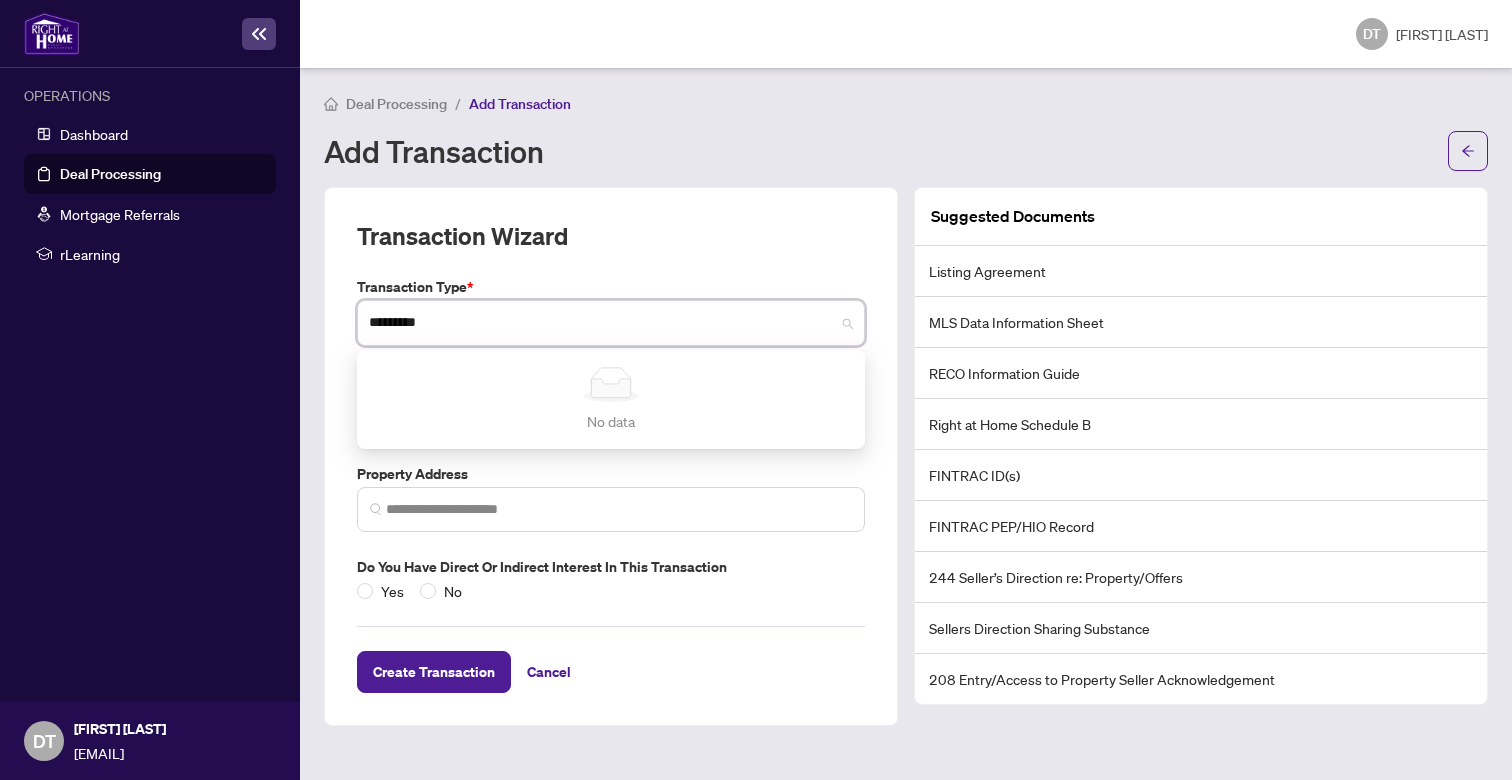 type on "*********" 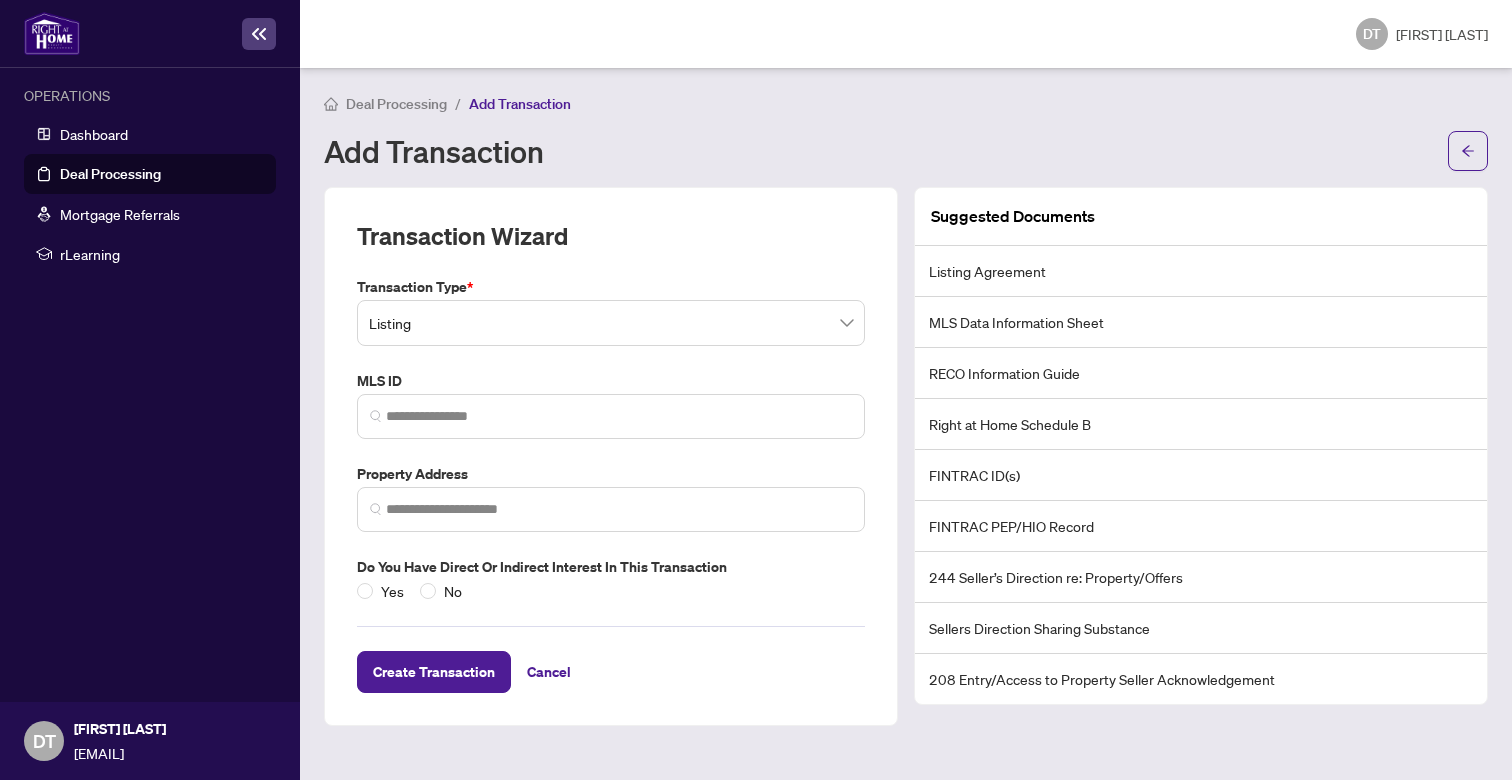 click on "Transaction Wizard" at bounding box center (611, 248) 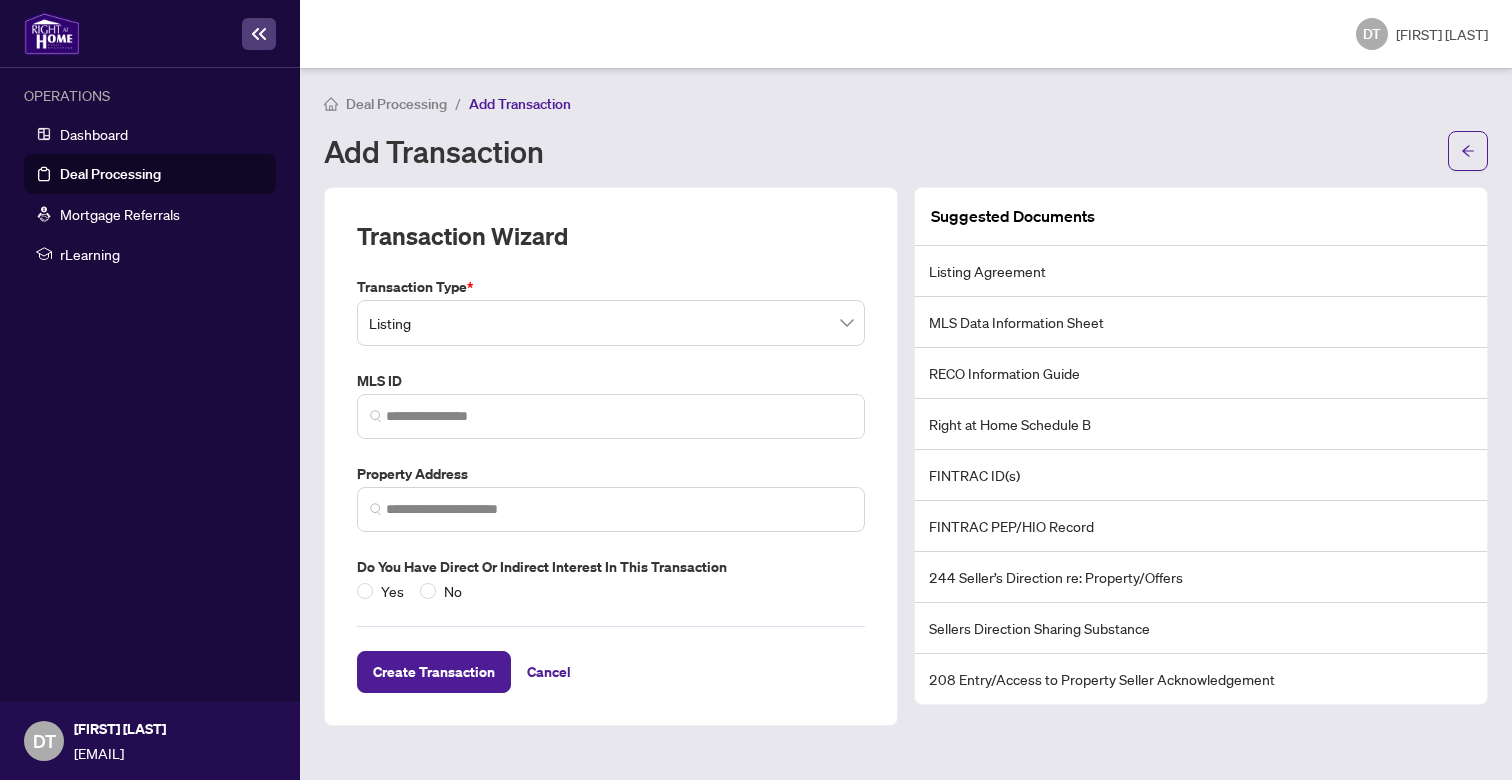 click at bounding box center [611, 416] 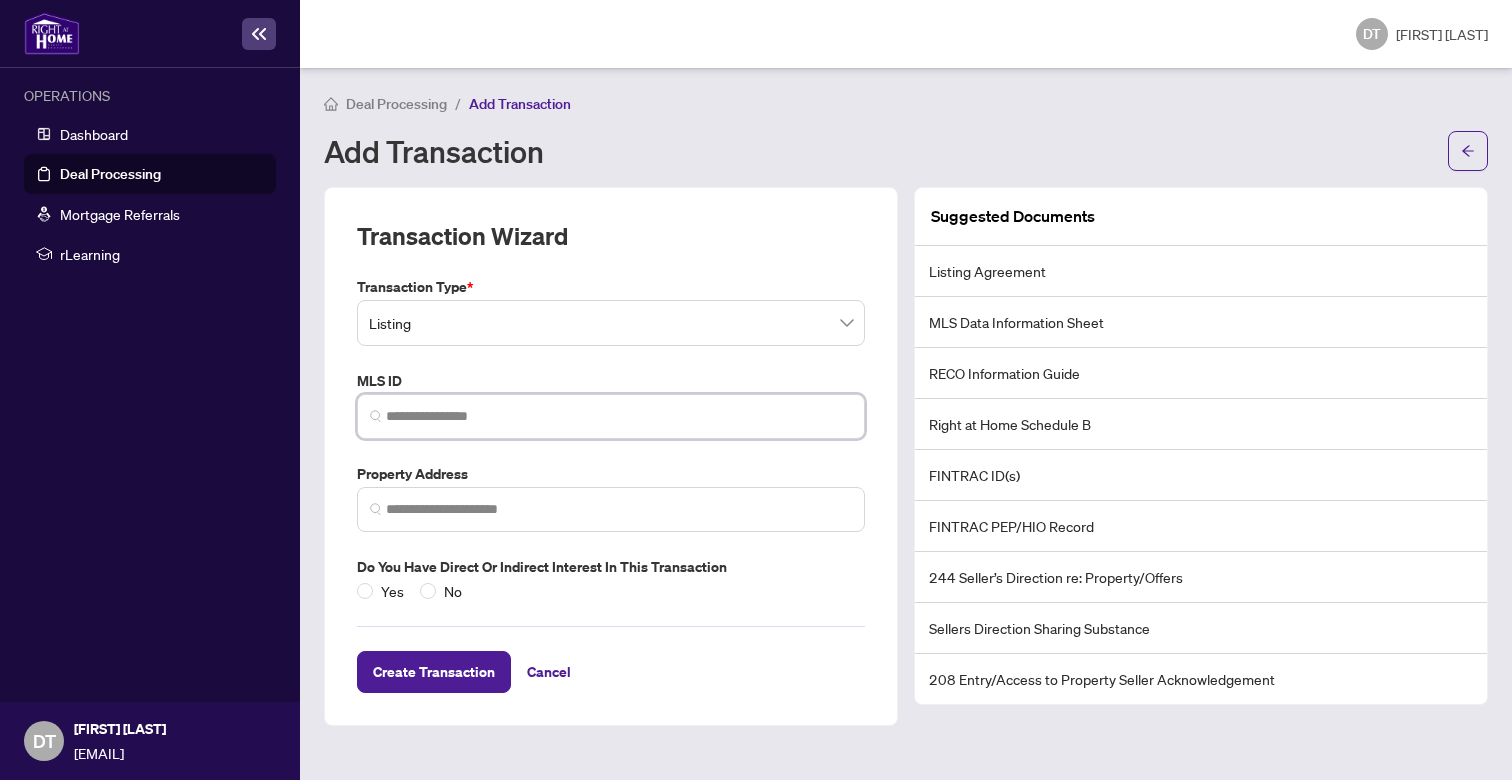 paste on "*********" 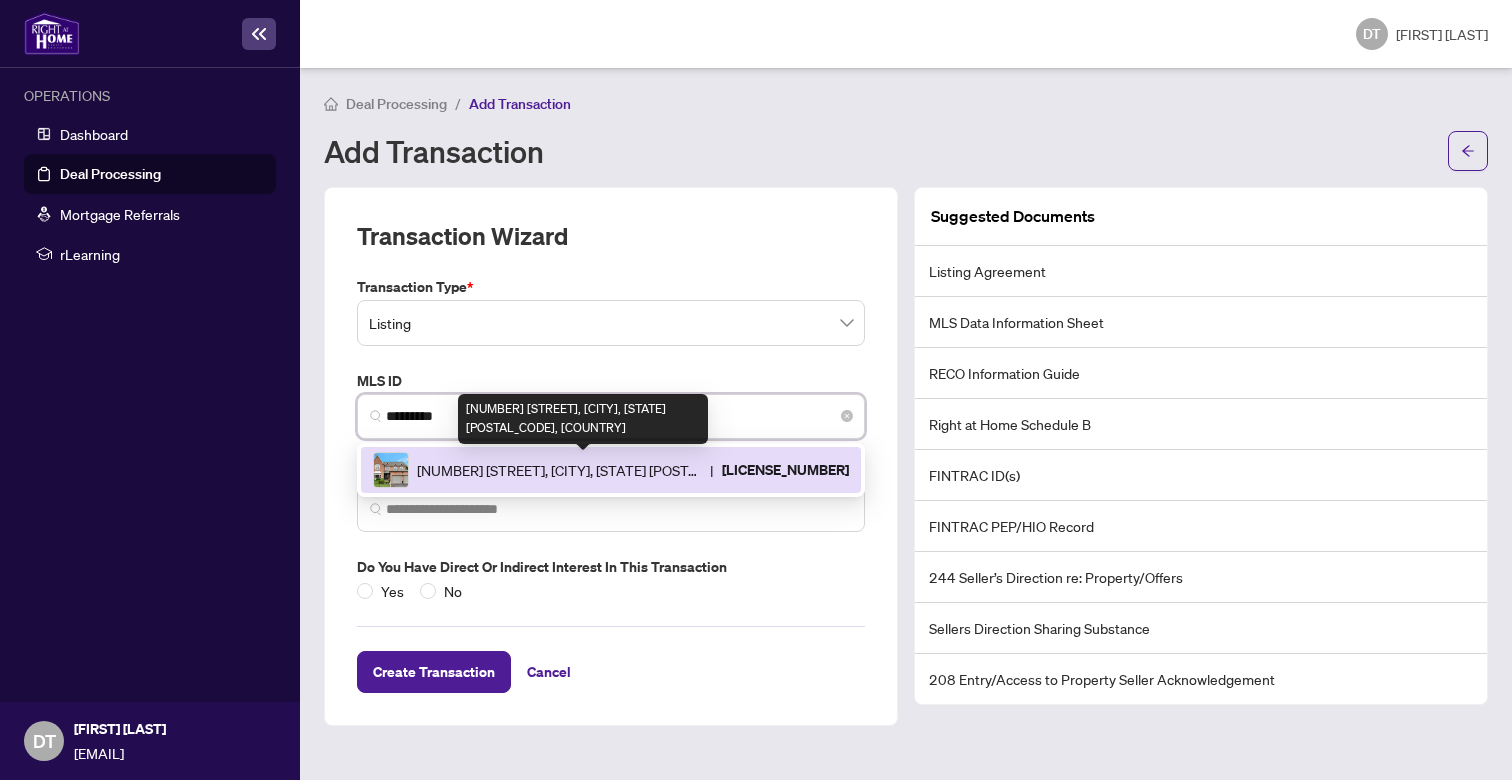 click on "[NUMBER] [STREET], [CITY], [STATE] [POSTAL_CODE], [COUNTRY]" at bounding box center (559, 470) 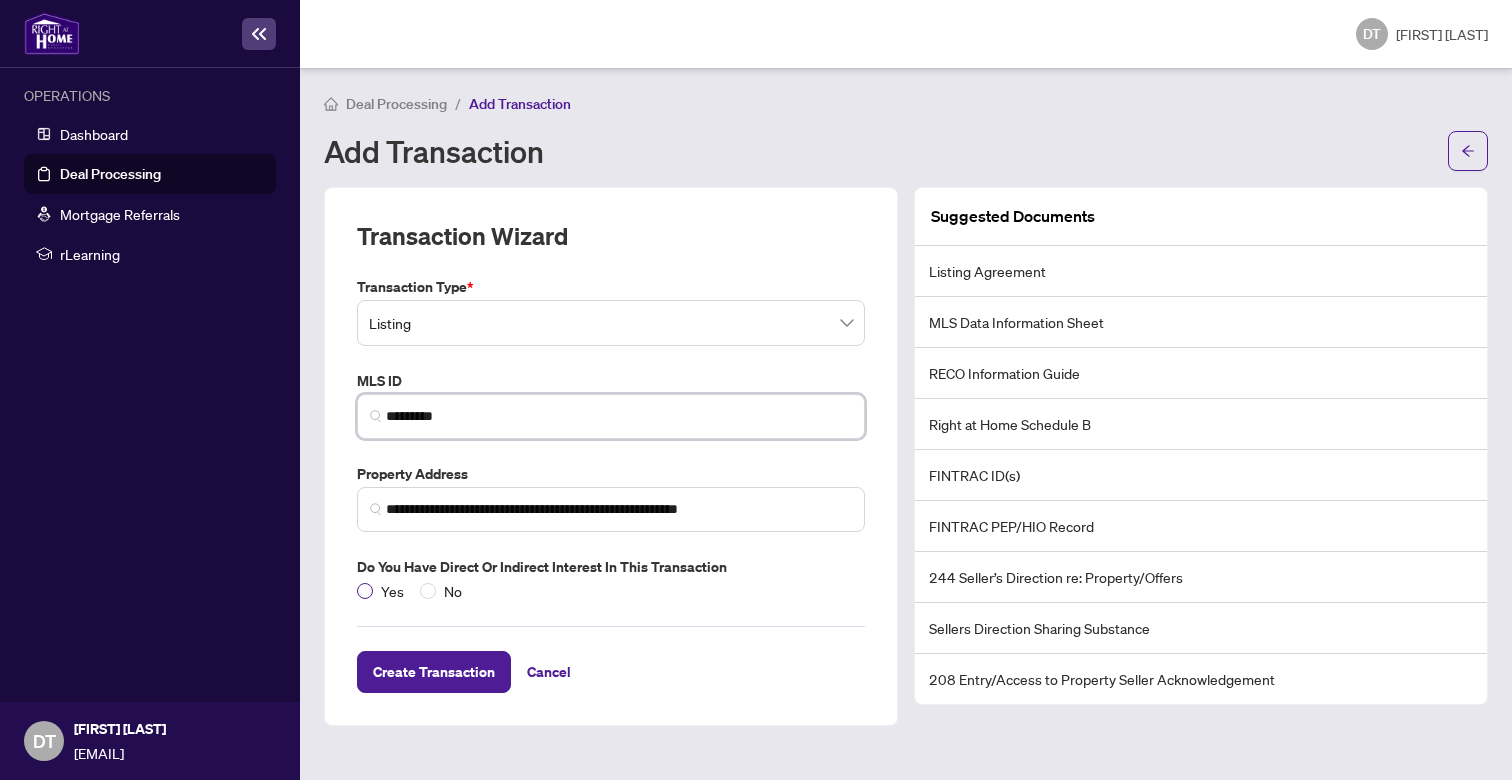 type on "*********" 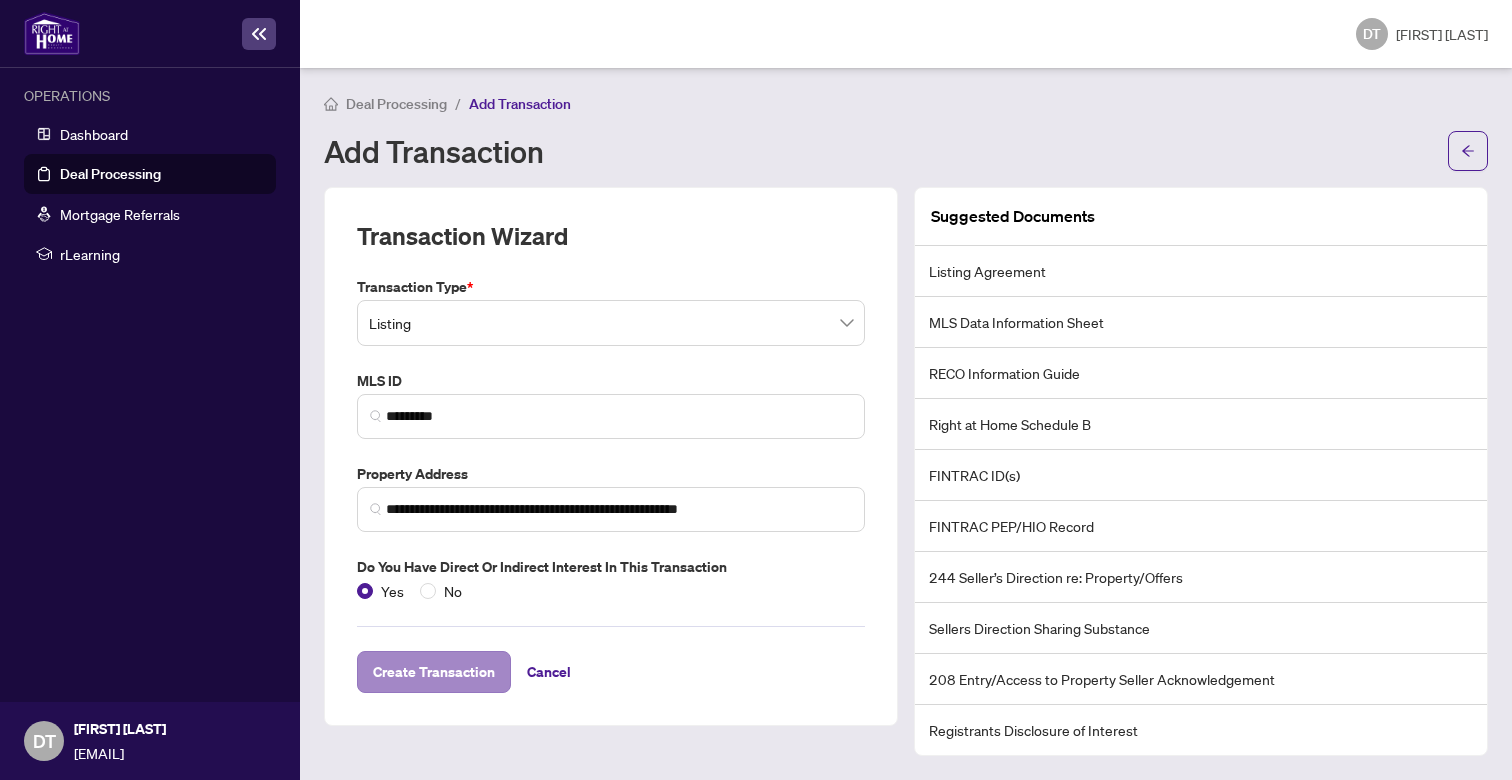 click on "Create Transaction" at bounding box center [434, 672] 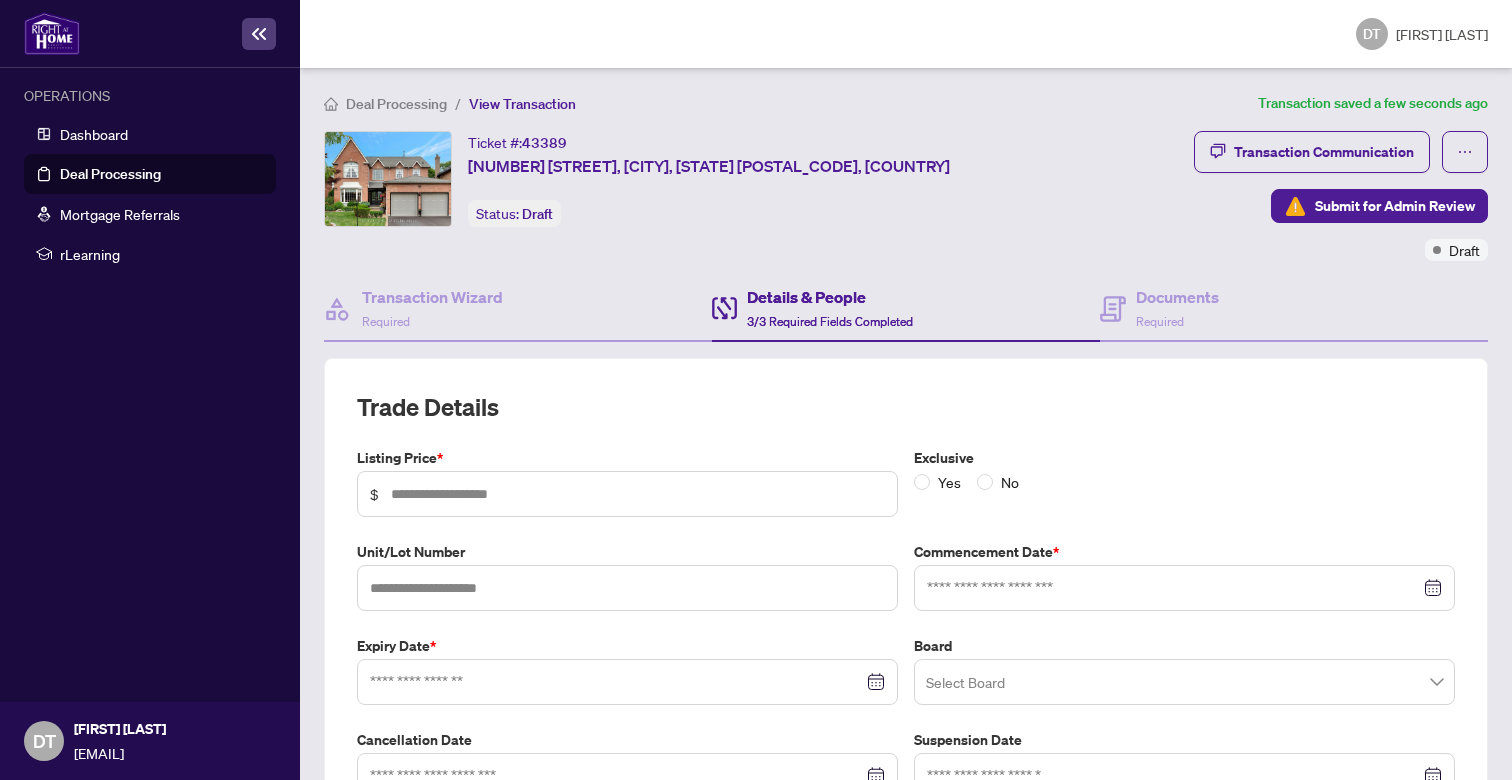 type on "*********" 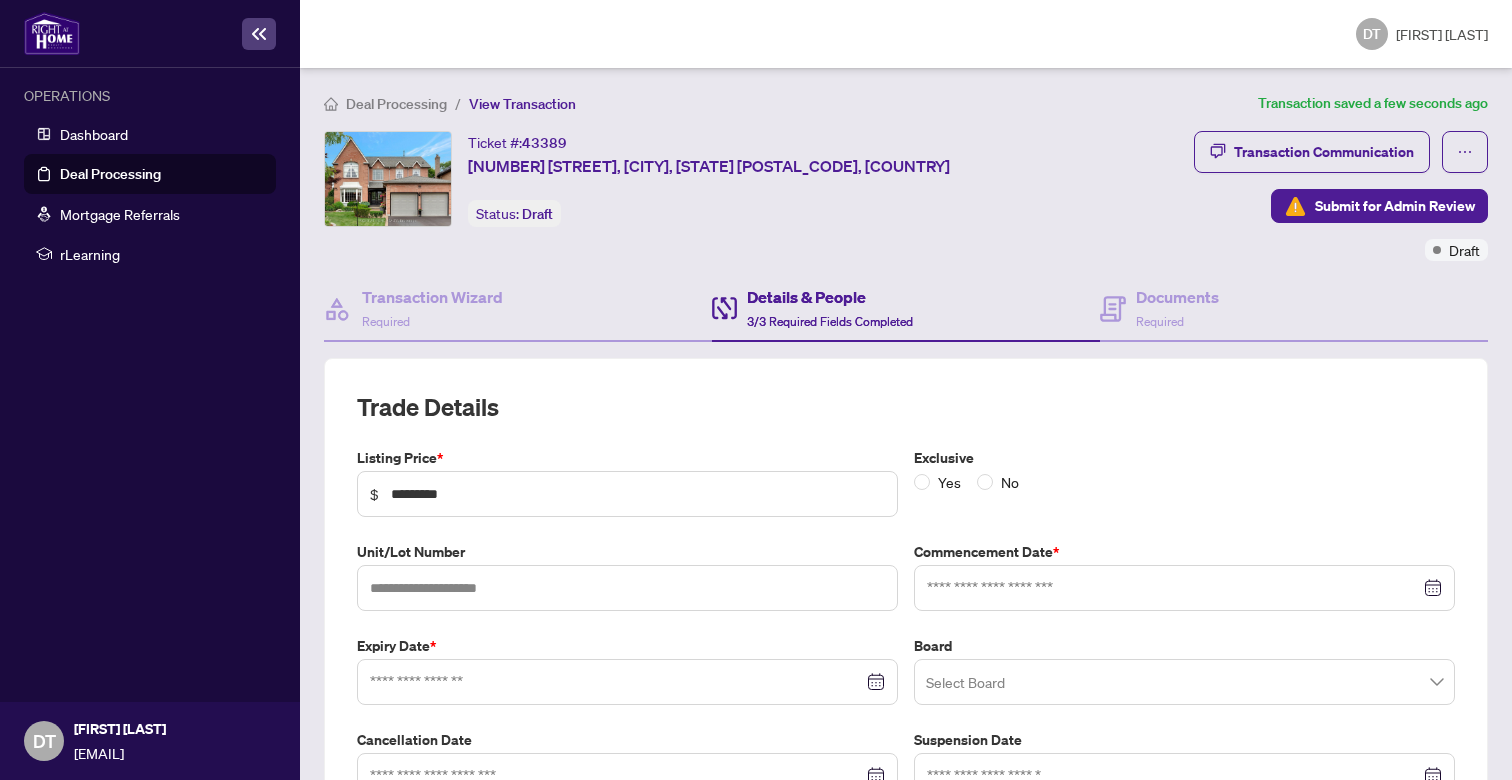 type on "**********" 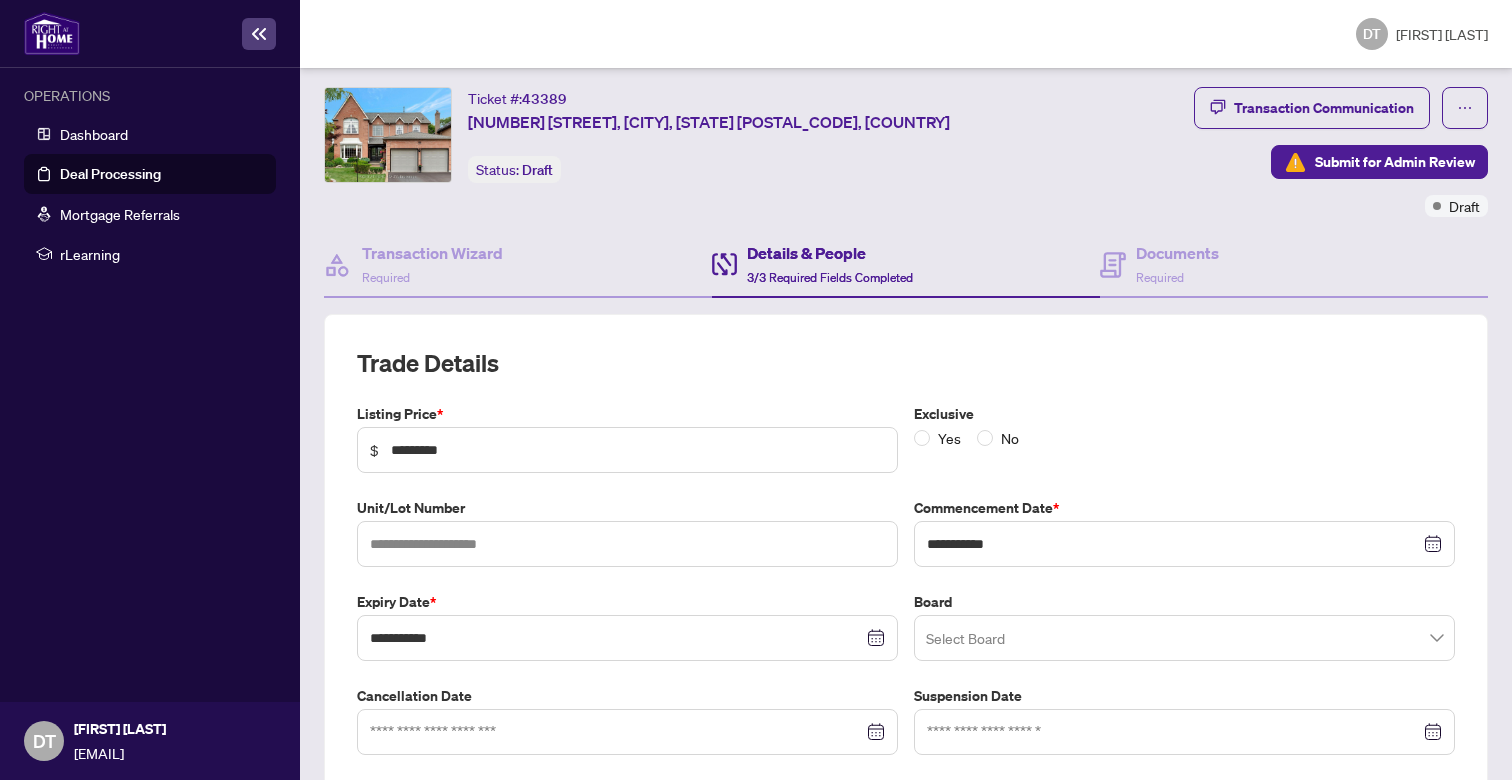 scroll, scrollTop: 77, scrollLeft: 0, axis: vertical 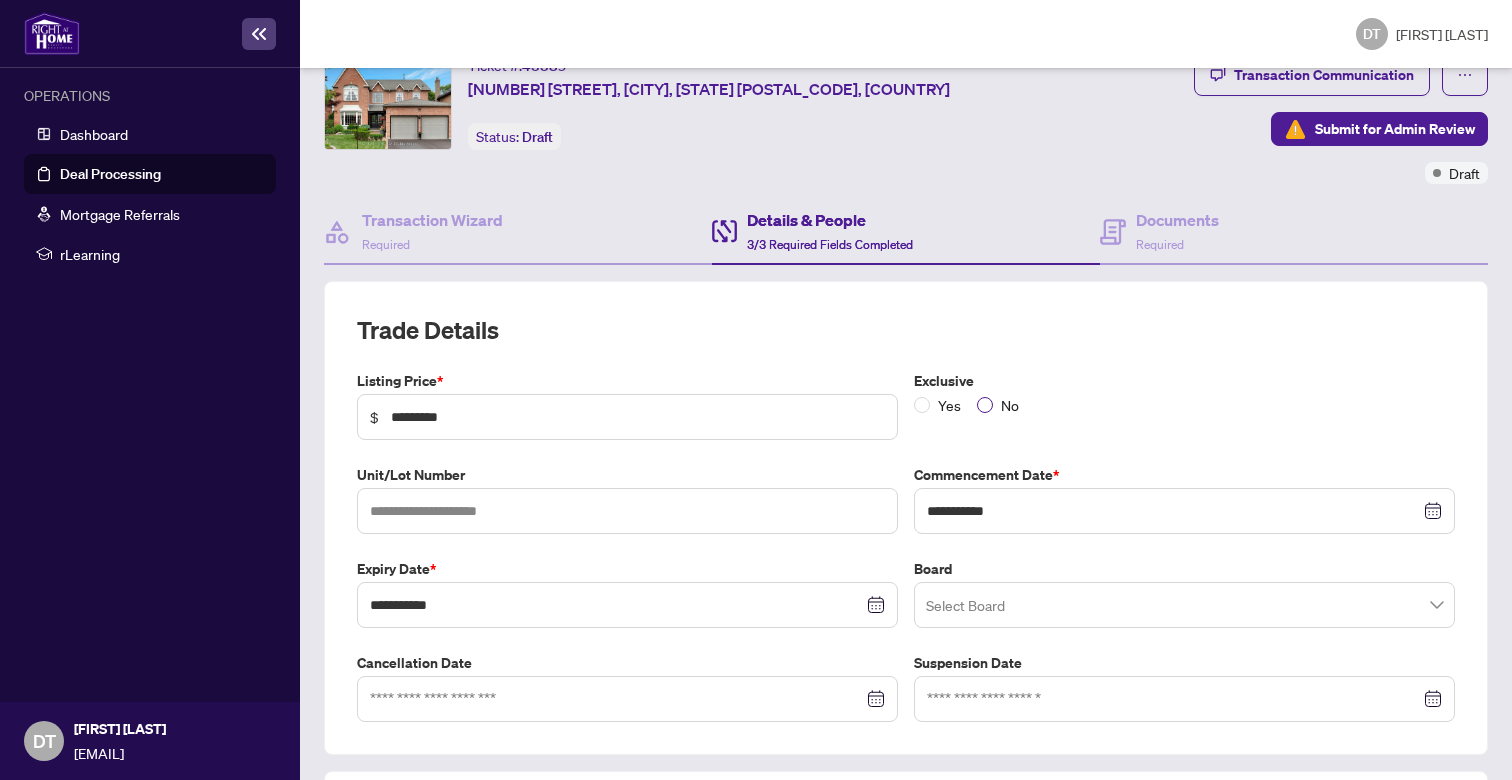 click at bounding box center (985, 405) 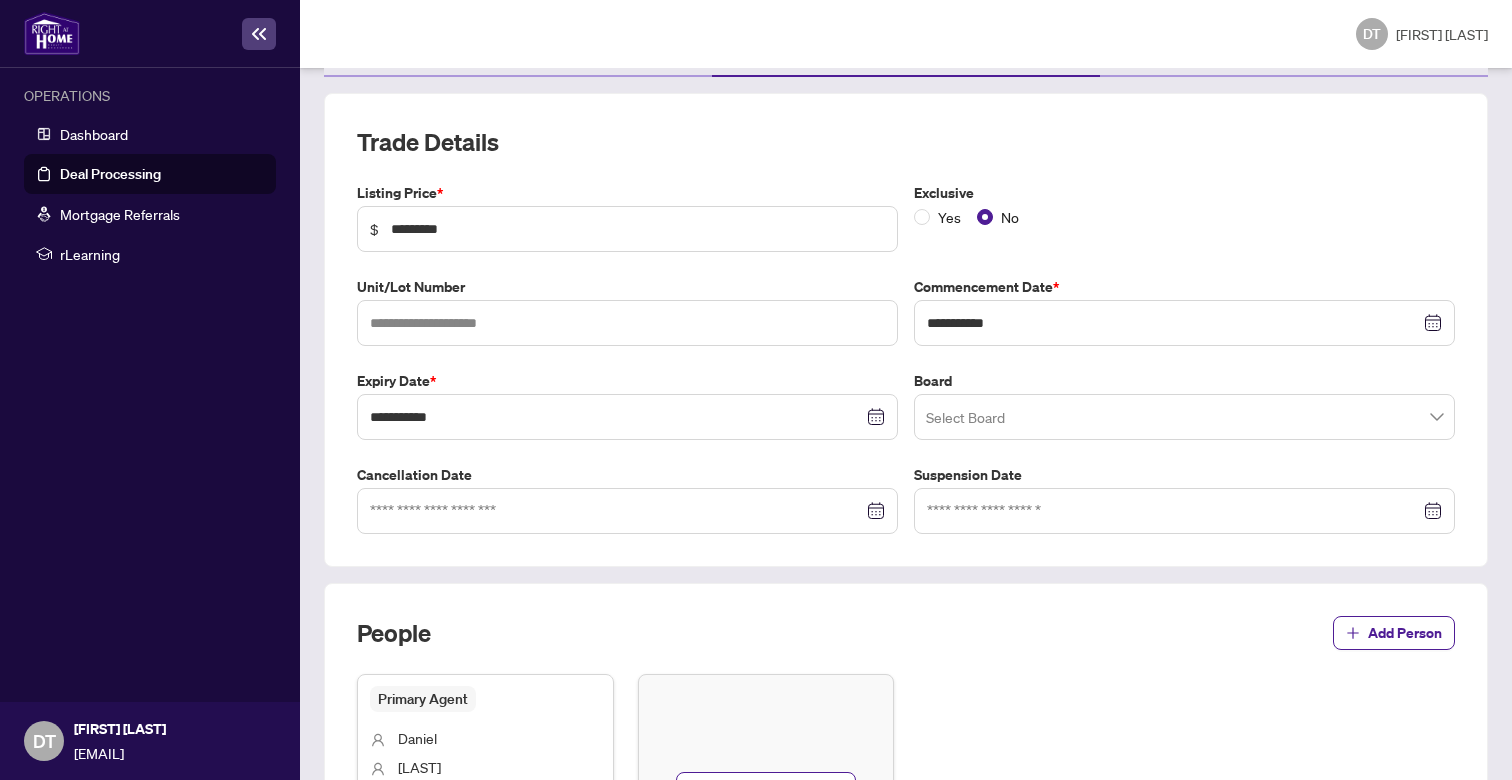 scroll, scrollTop: 295, scrollLeft: 0, axis: vertical 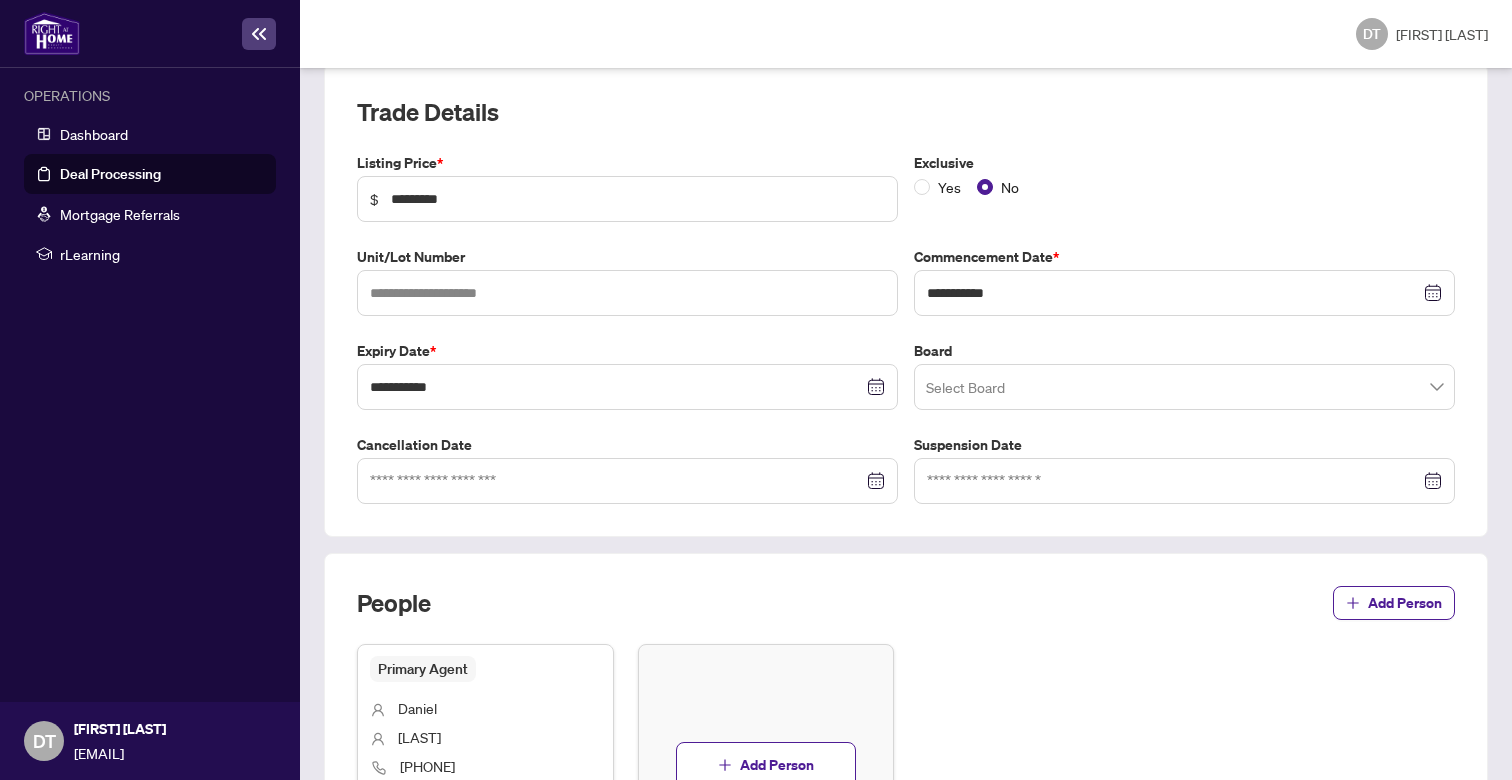 click at bounding box center (1184, 387) 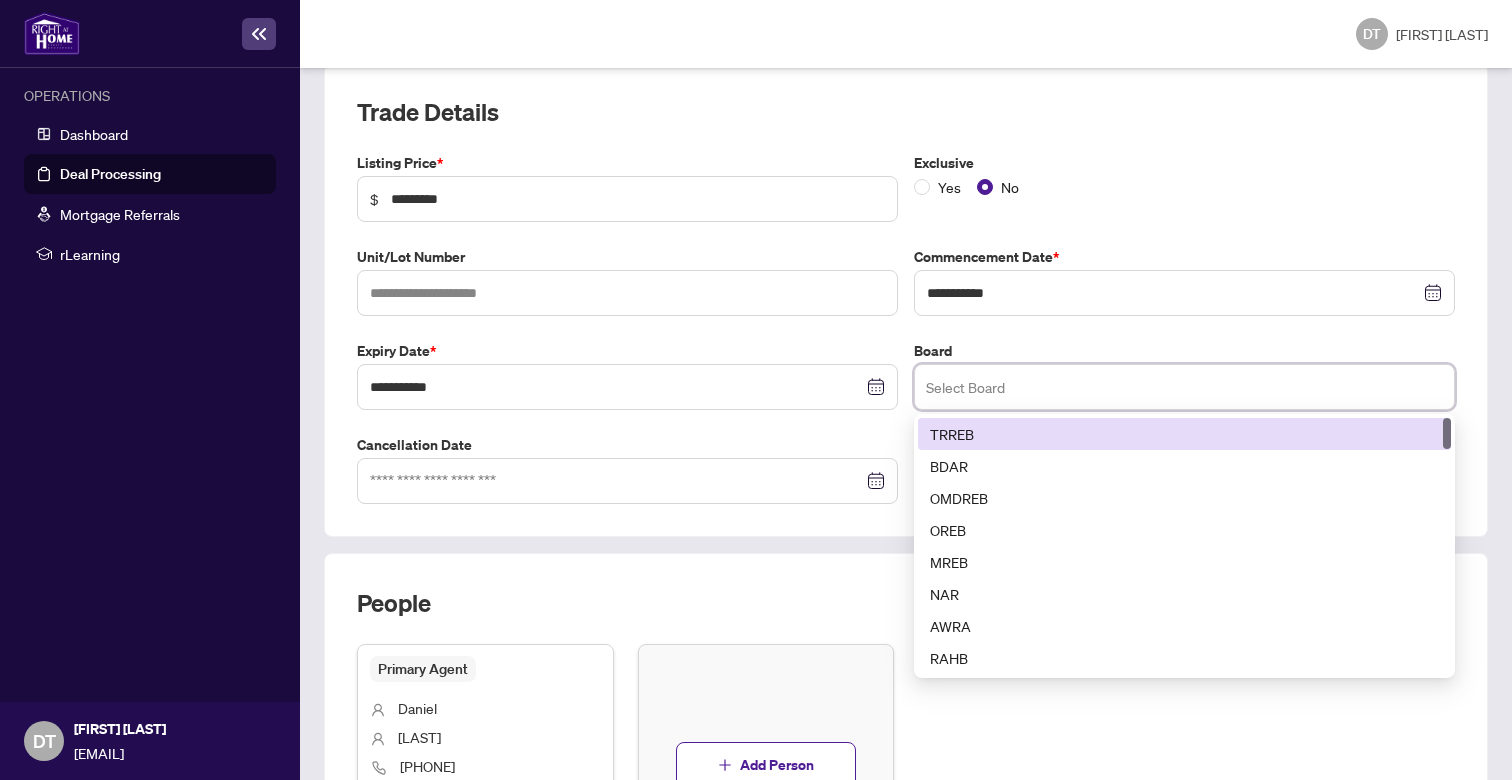 click on "TRREB" at bounding box center (1184, 434) 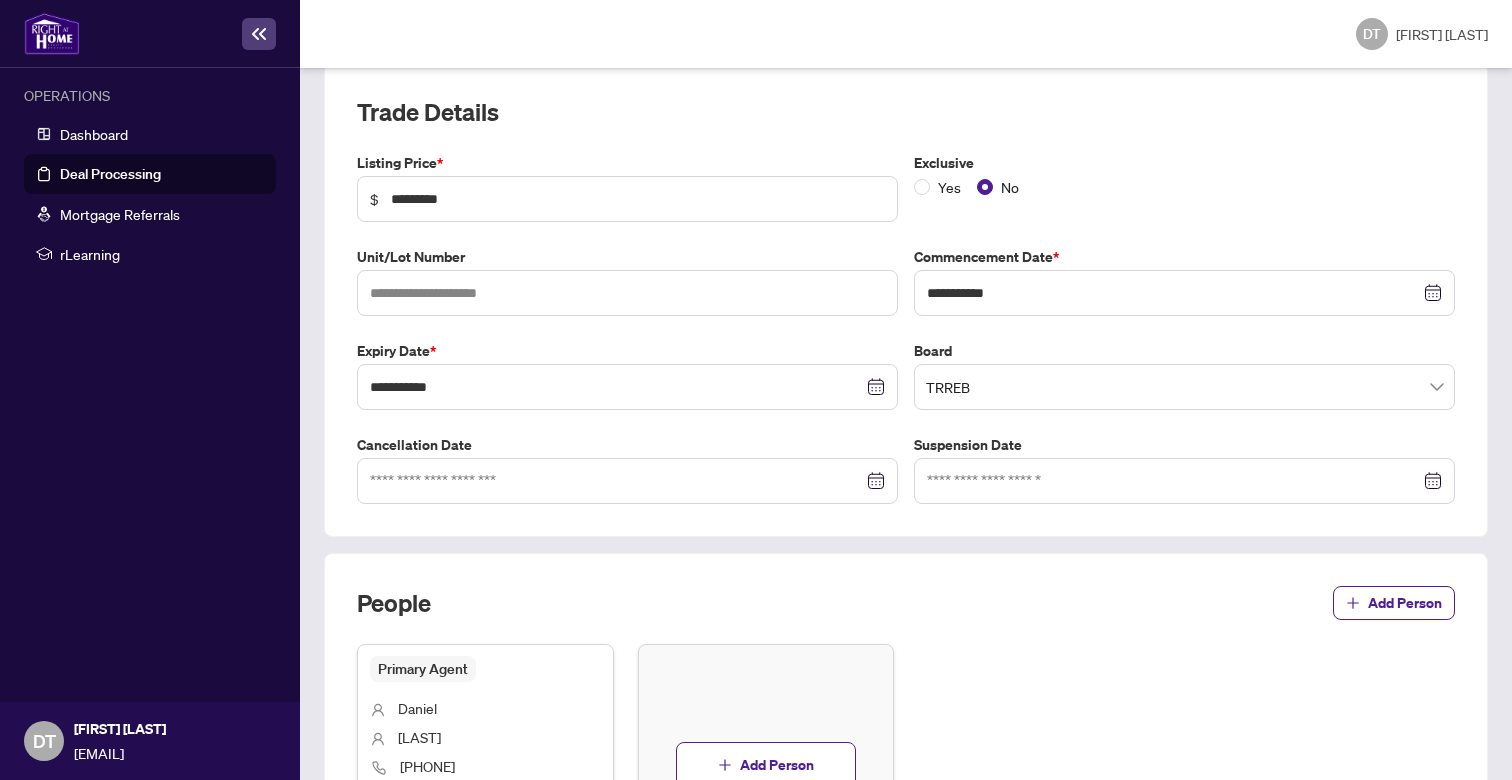 click on "Board" at bounding box center [1184, 351] 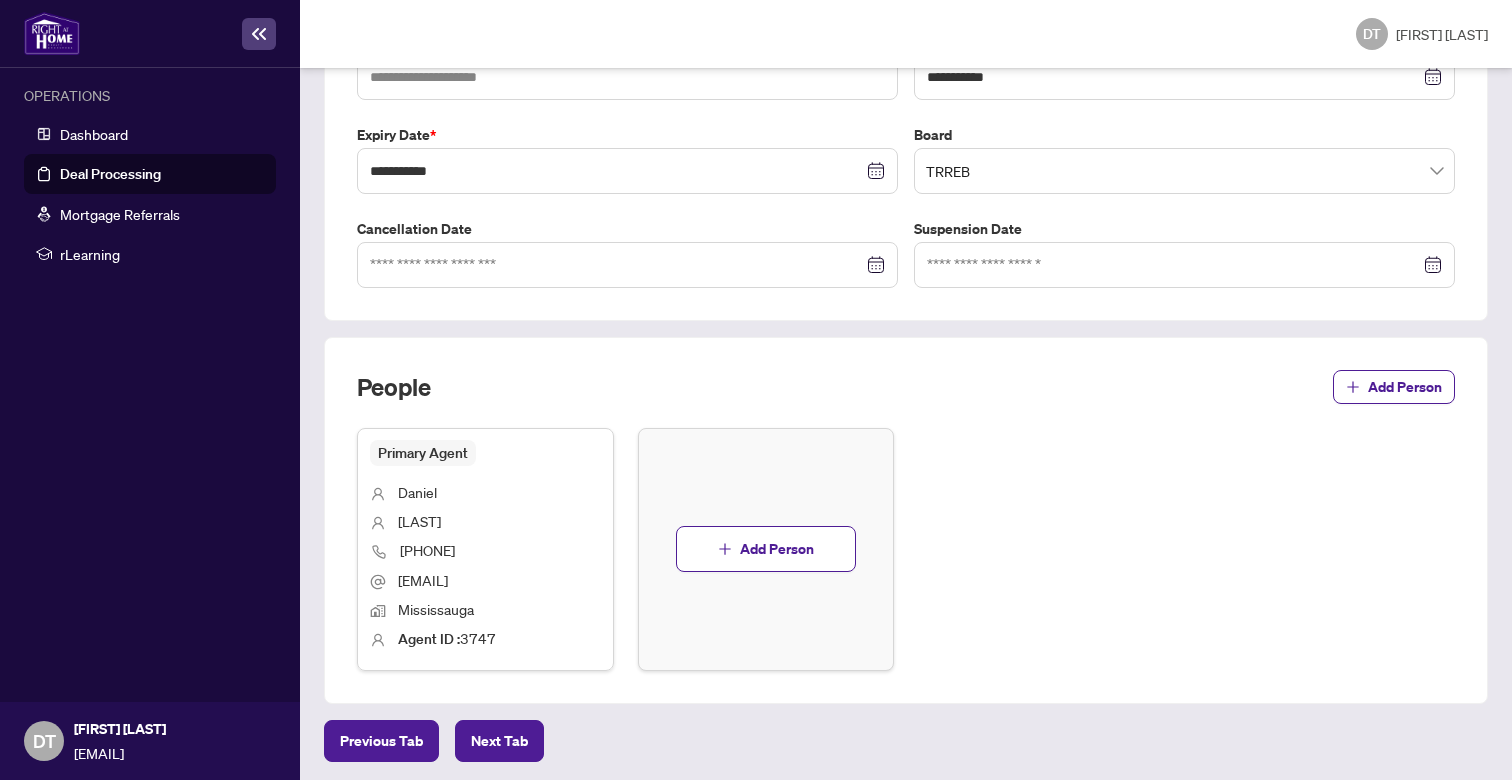 scroll, scrollTop: 510, scrollLeft: 0, axis: vertical 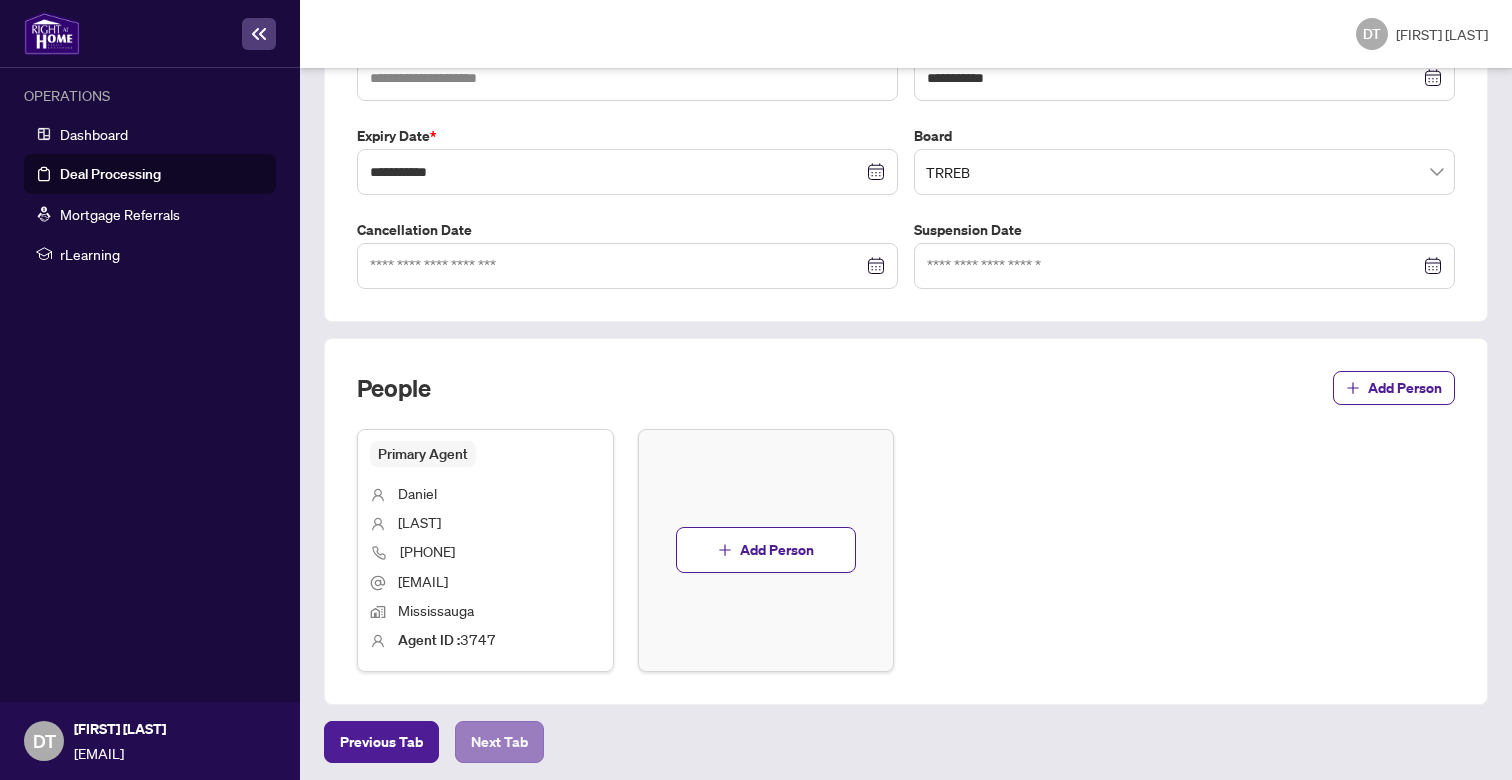 click on "Next Tab" at bounding box center (499, 742) 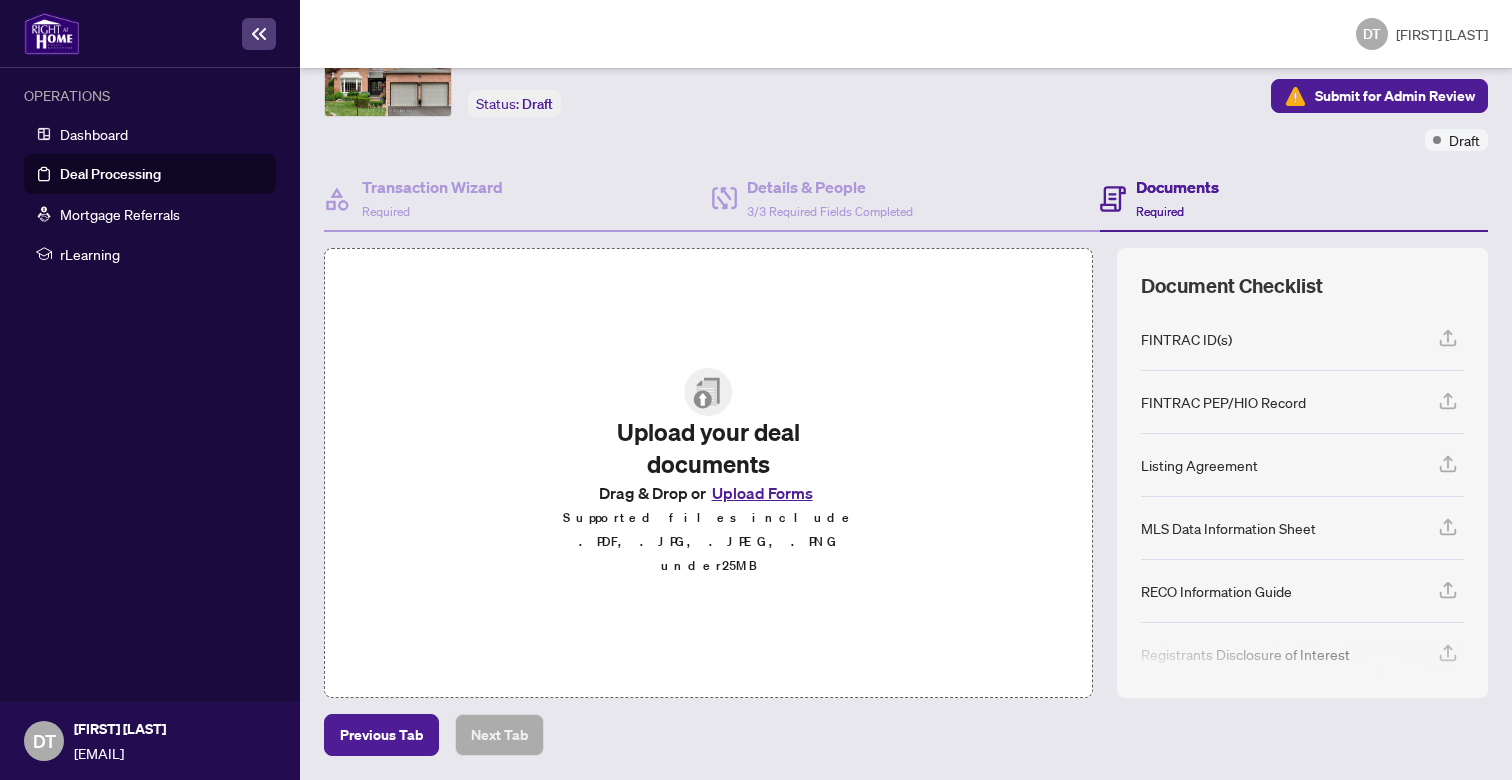 scroll, scrollTop: 109, scrollLeft: 0, axis: vertical 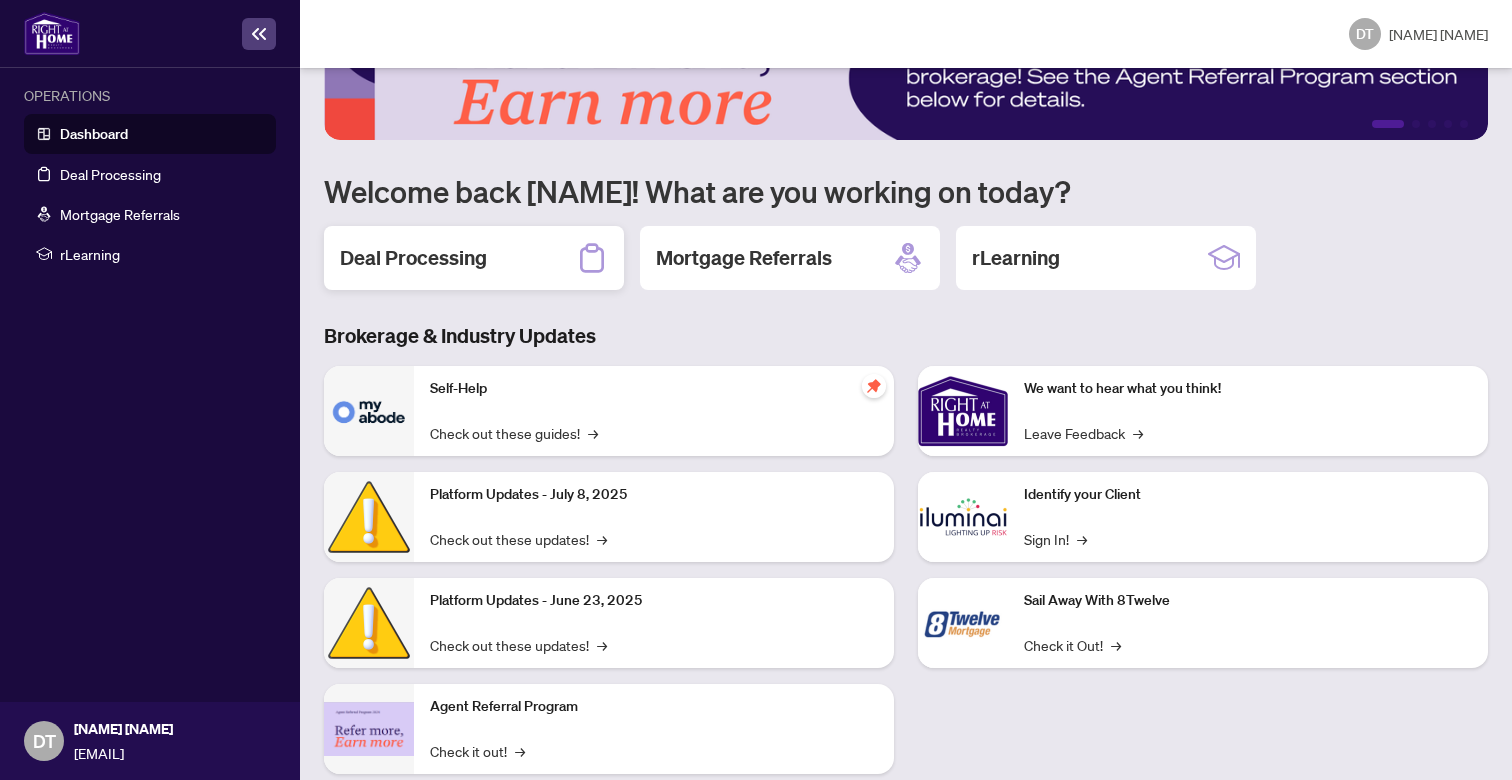 click on "Deal Processing" at bounding box center (413, 258) 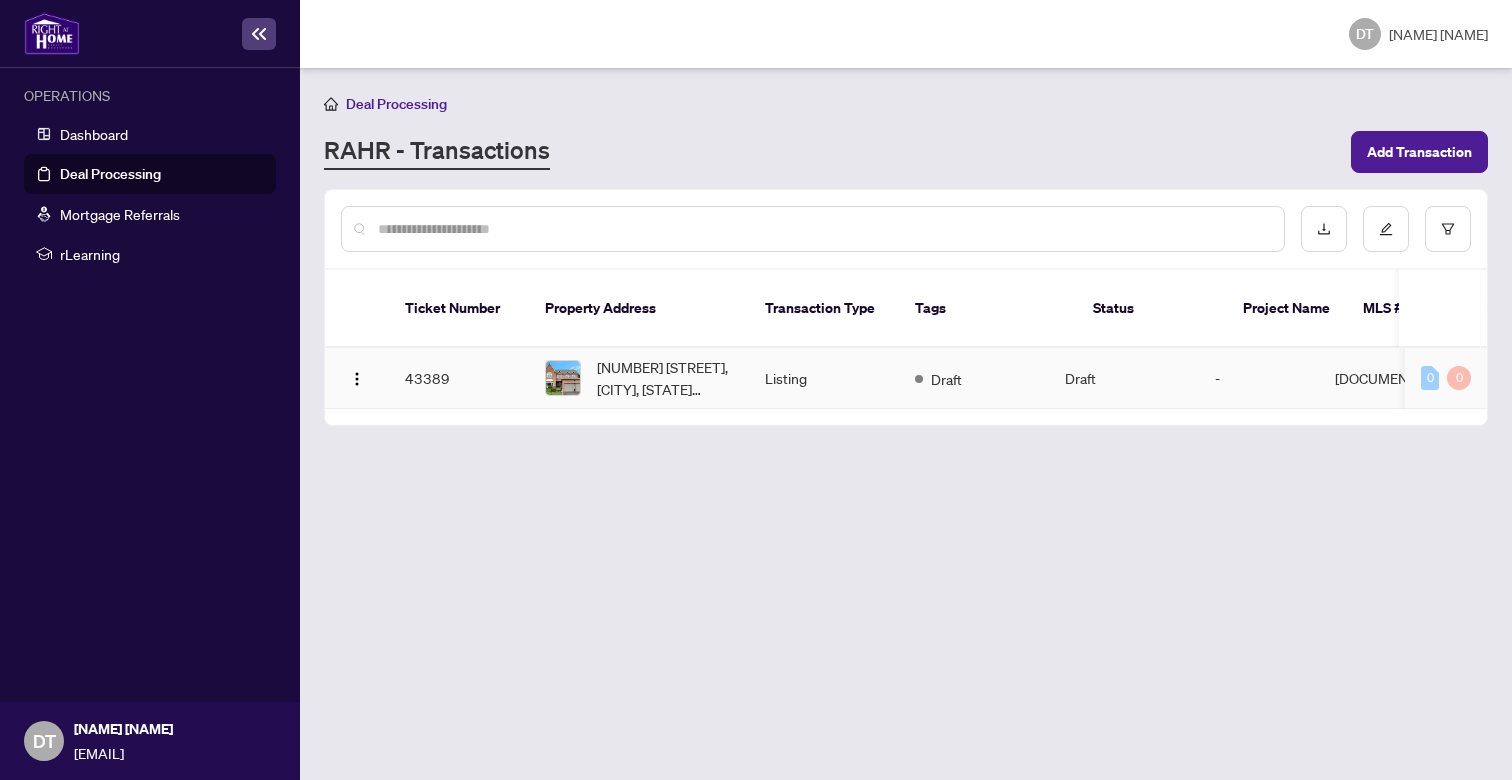 click on "43389" at bounding box center [459, 378] 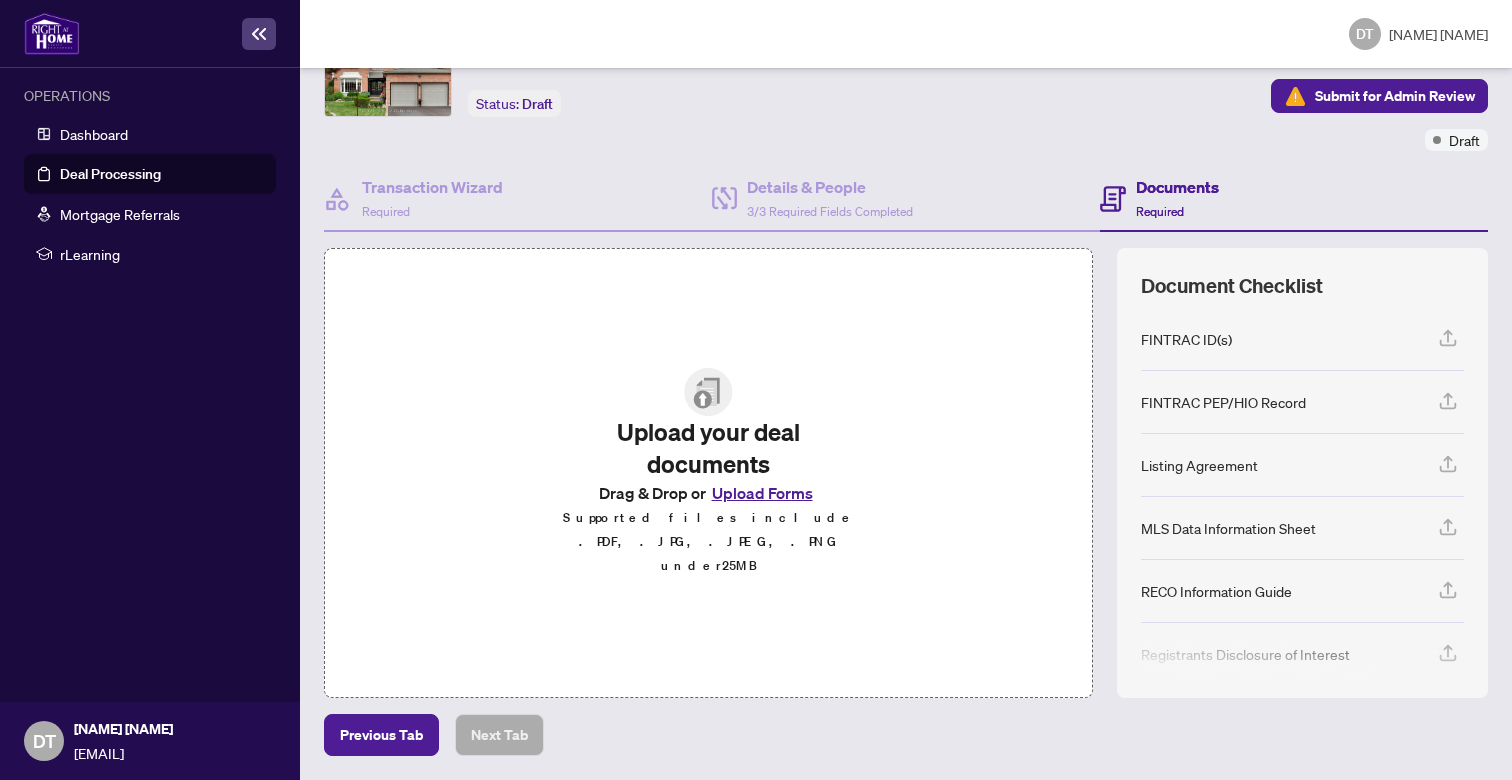 scroll, scrollTop: 109, scrollLeft: 0, axis: vertical 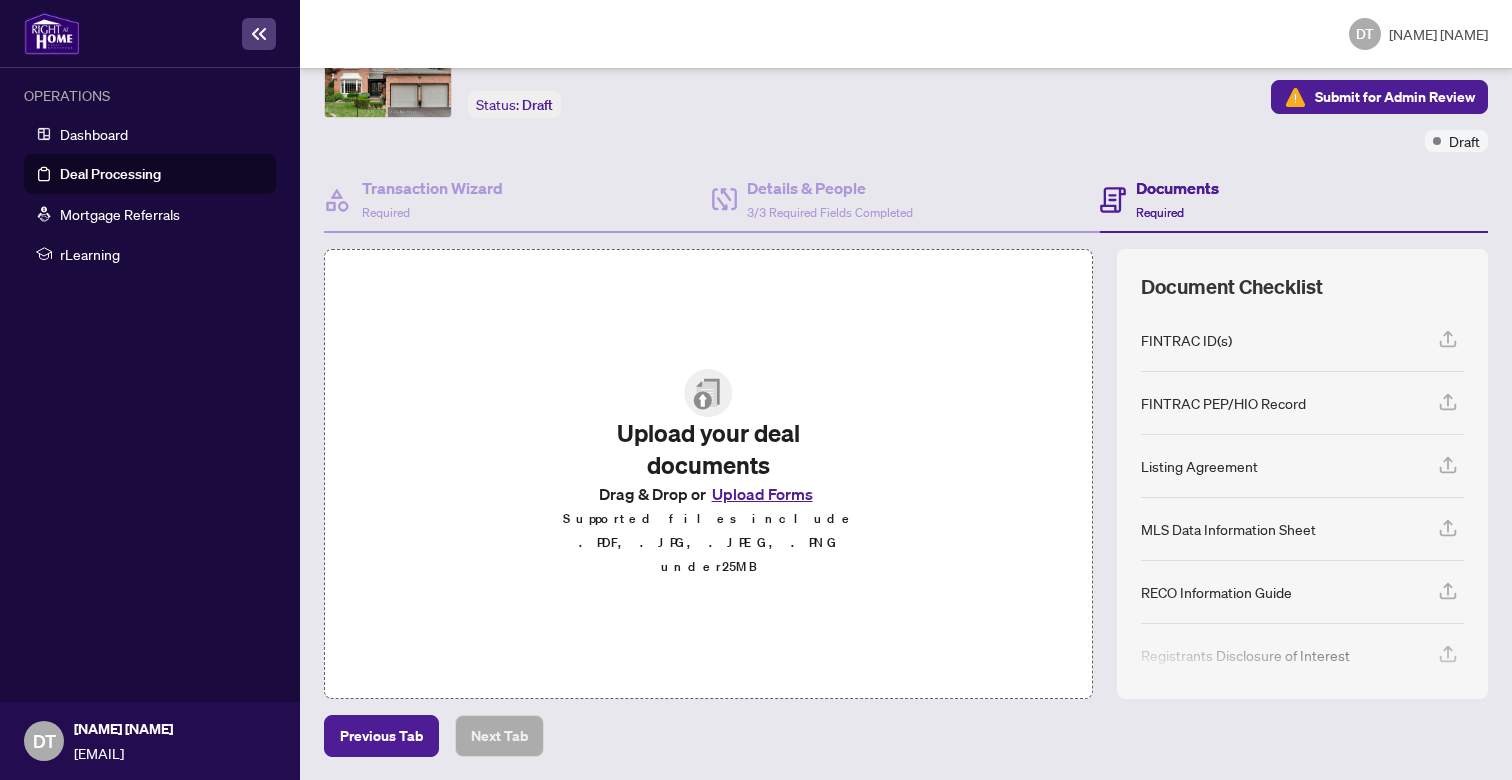 click on "Upload Forms" at bounding box center [762, 494] 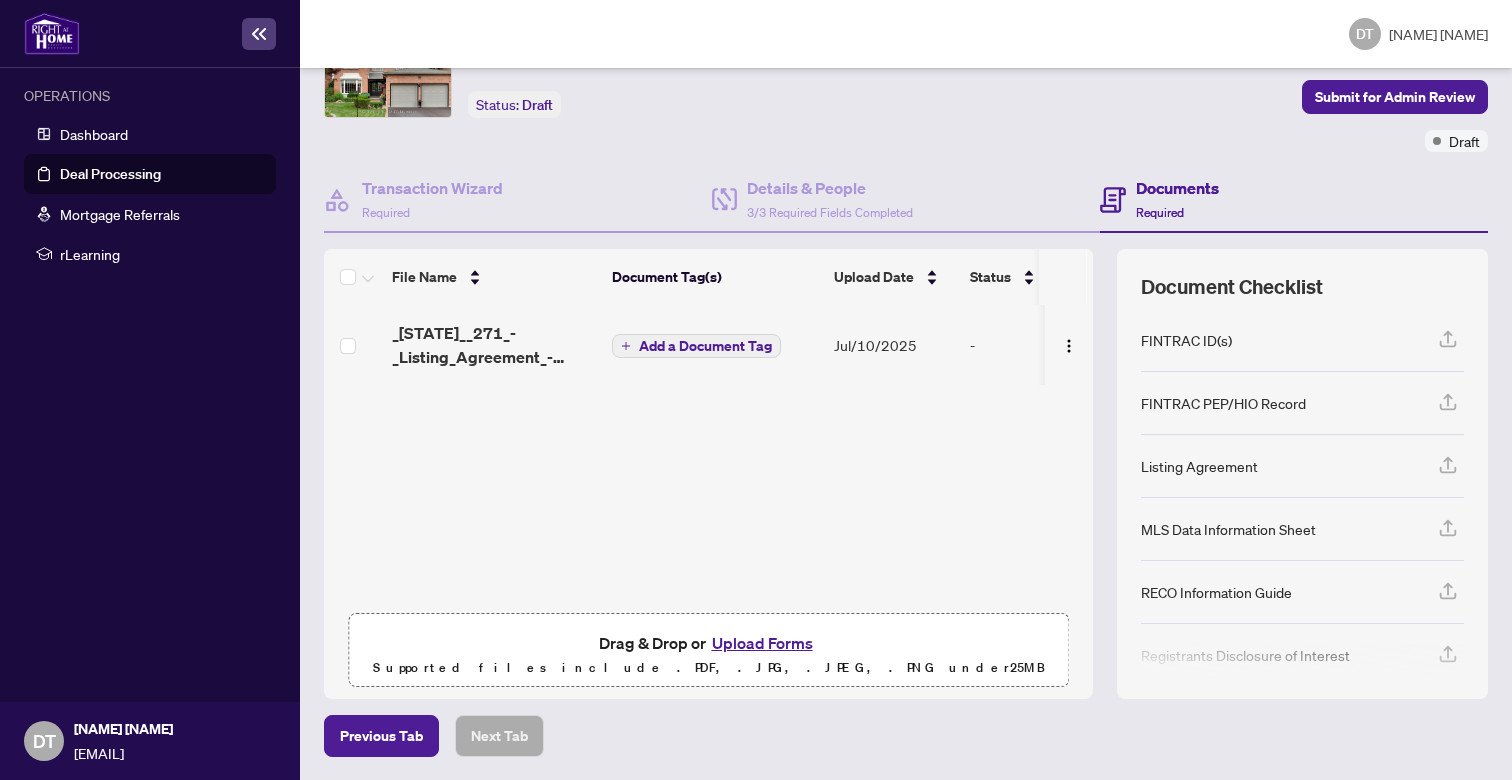 scroll, scrollTop: 0, scrollLeft: 0, axis: both 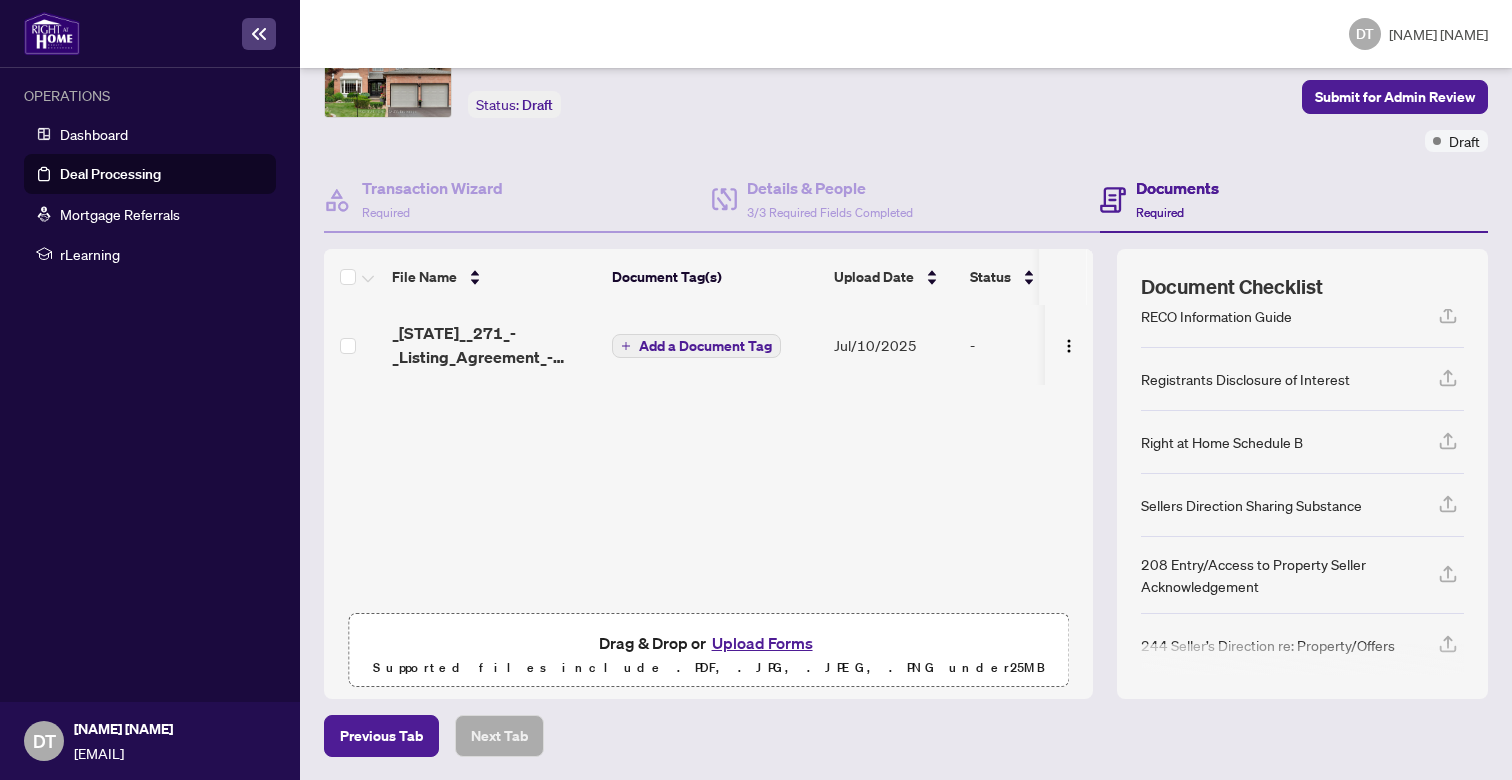 click on "Upload Forms" at bounding box center (762, 643) 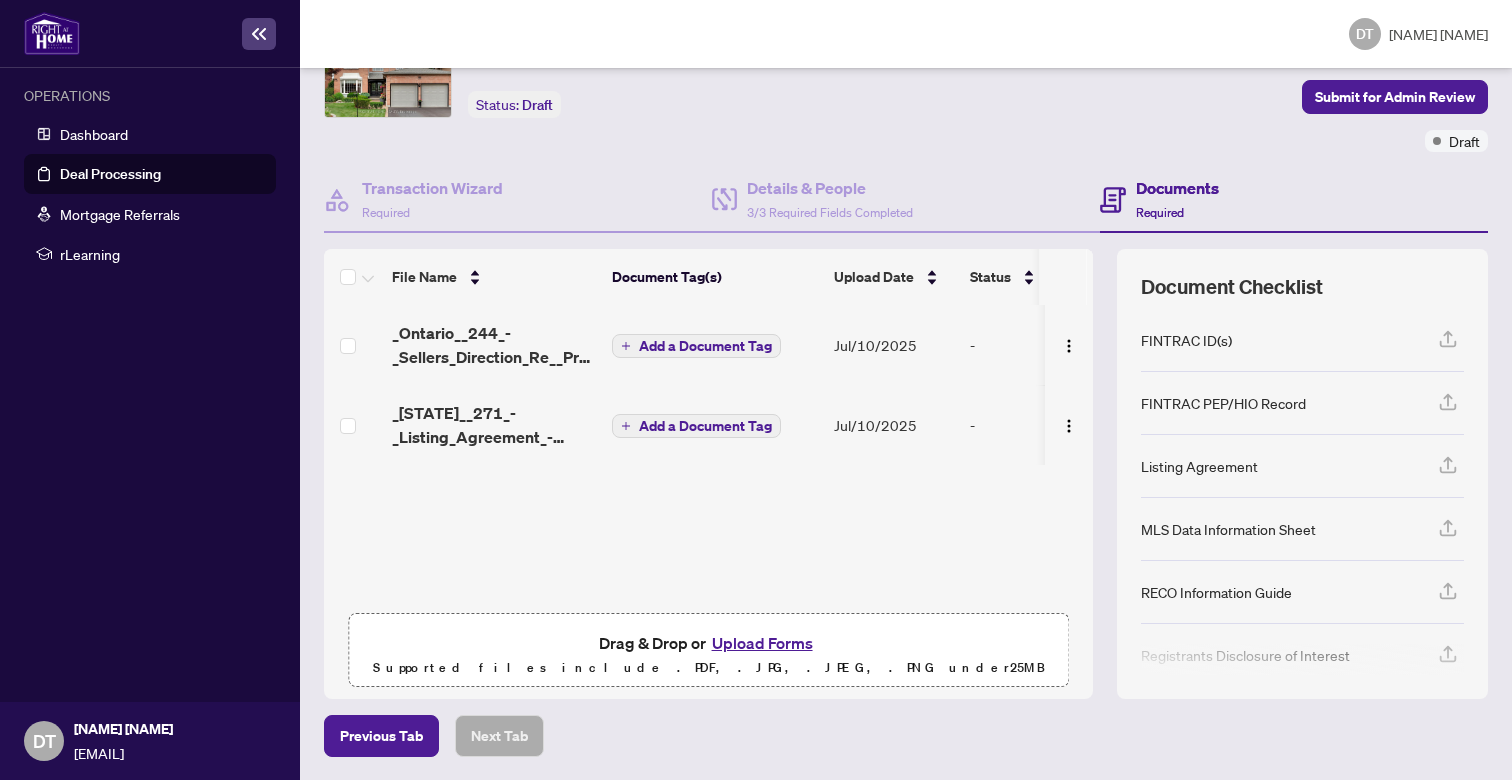 click on "Upload Forms" at bounding box center [762, 643] 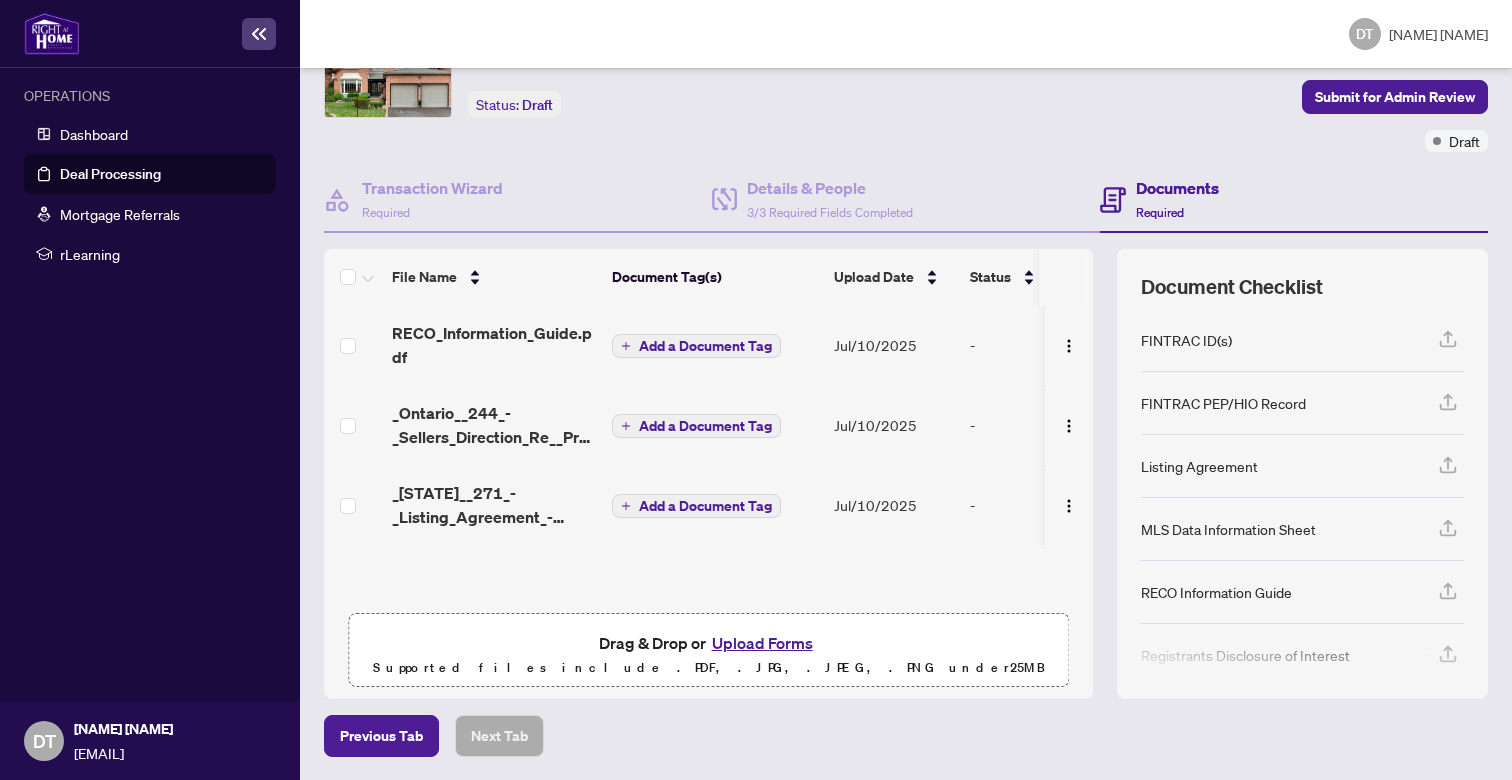 click on "Upload Forms" at bounding box center [762, 643] 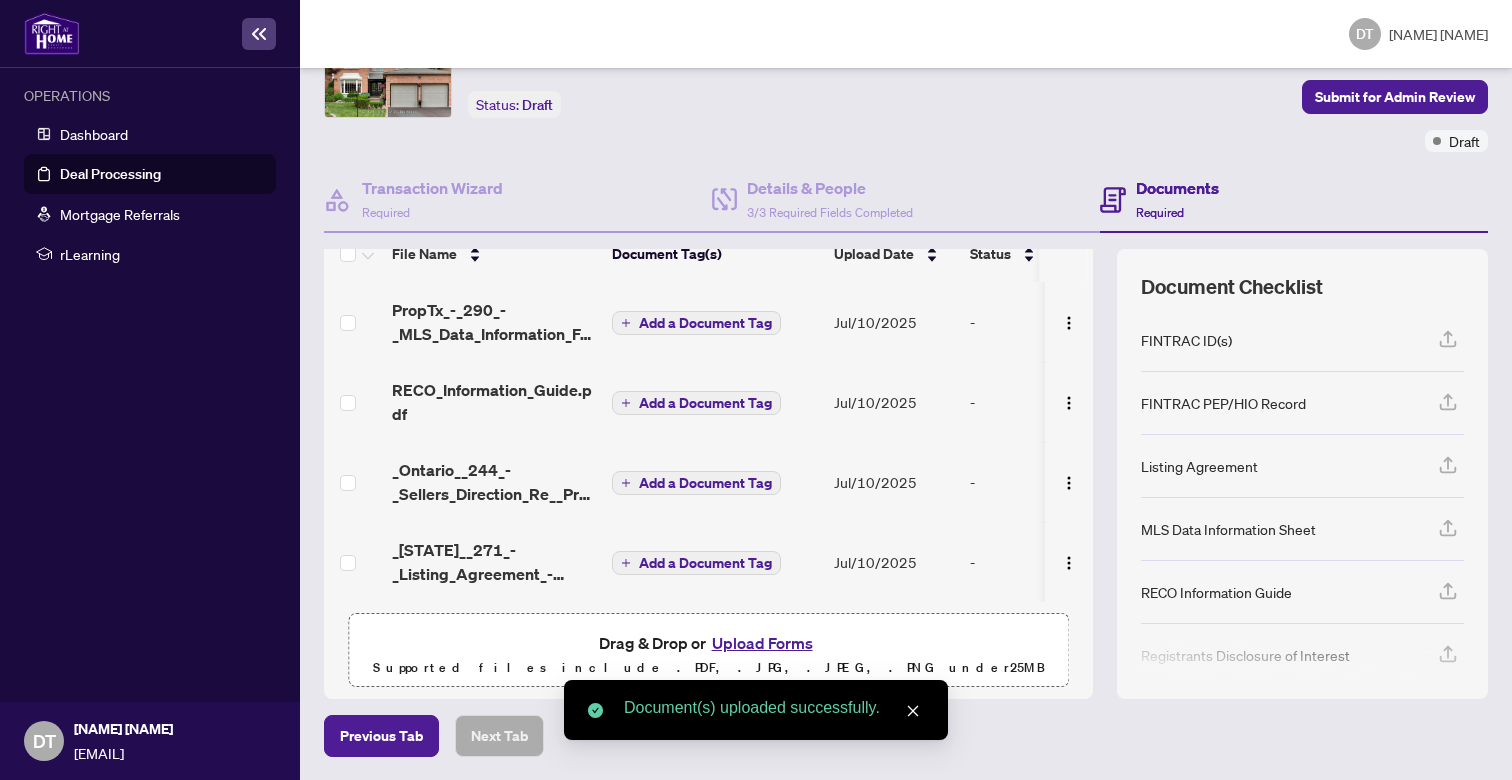 scroll, scrollTop: 29, scrollLeft: 0, axis: vertical 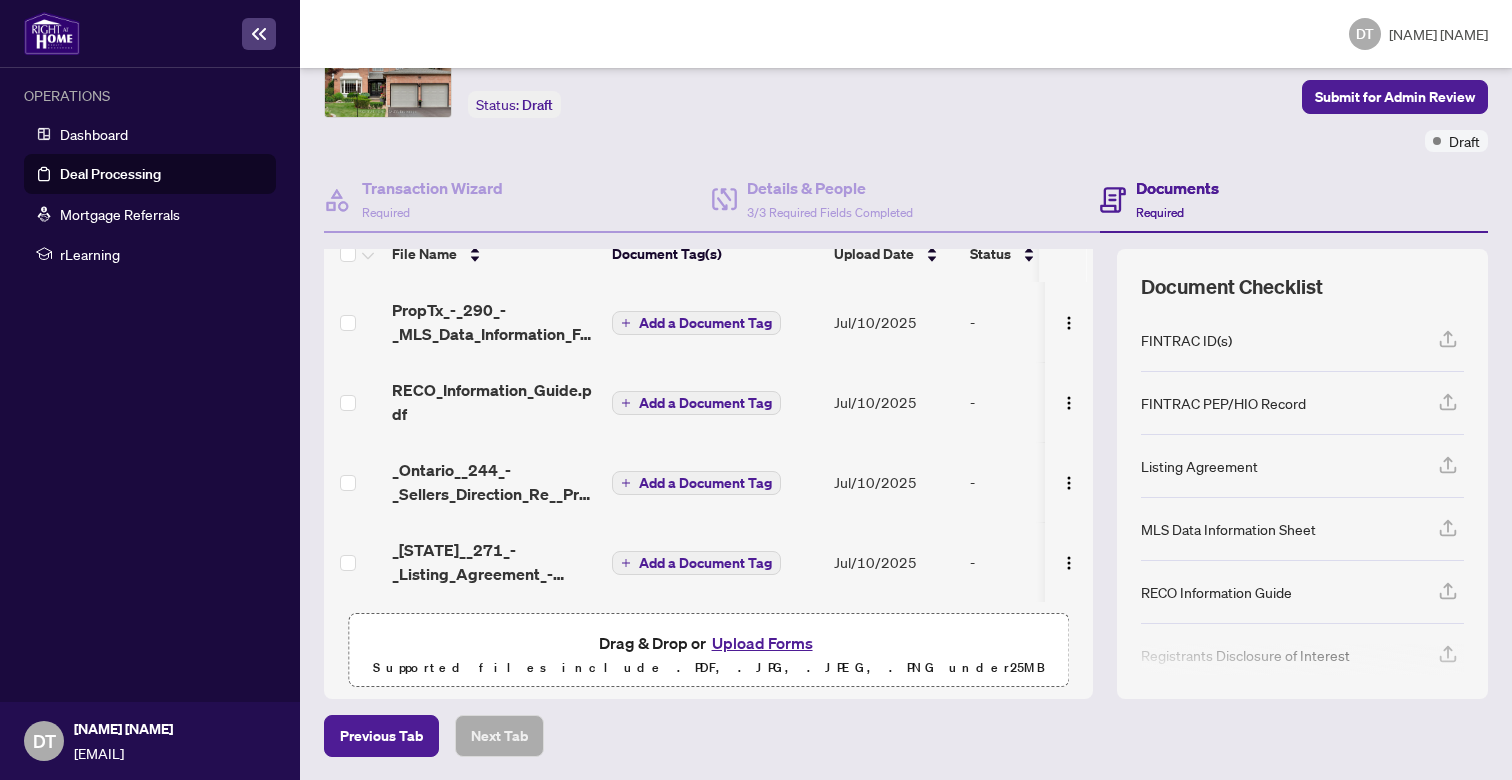 click on "Upload Forms" at bounding box center (762, 643) 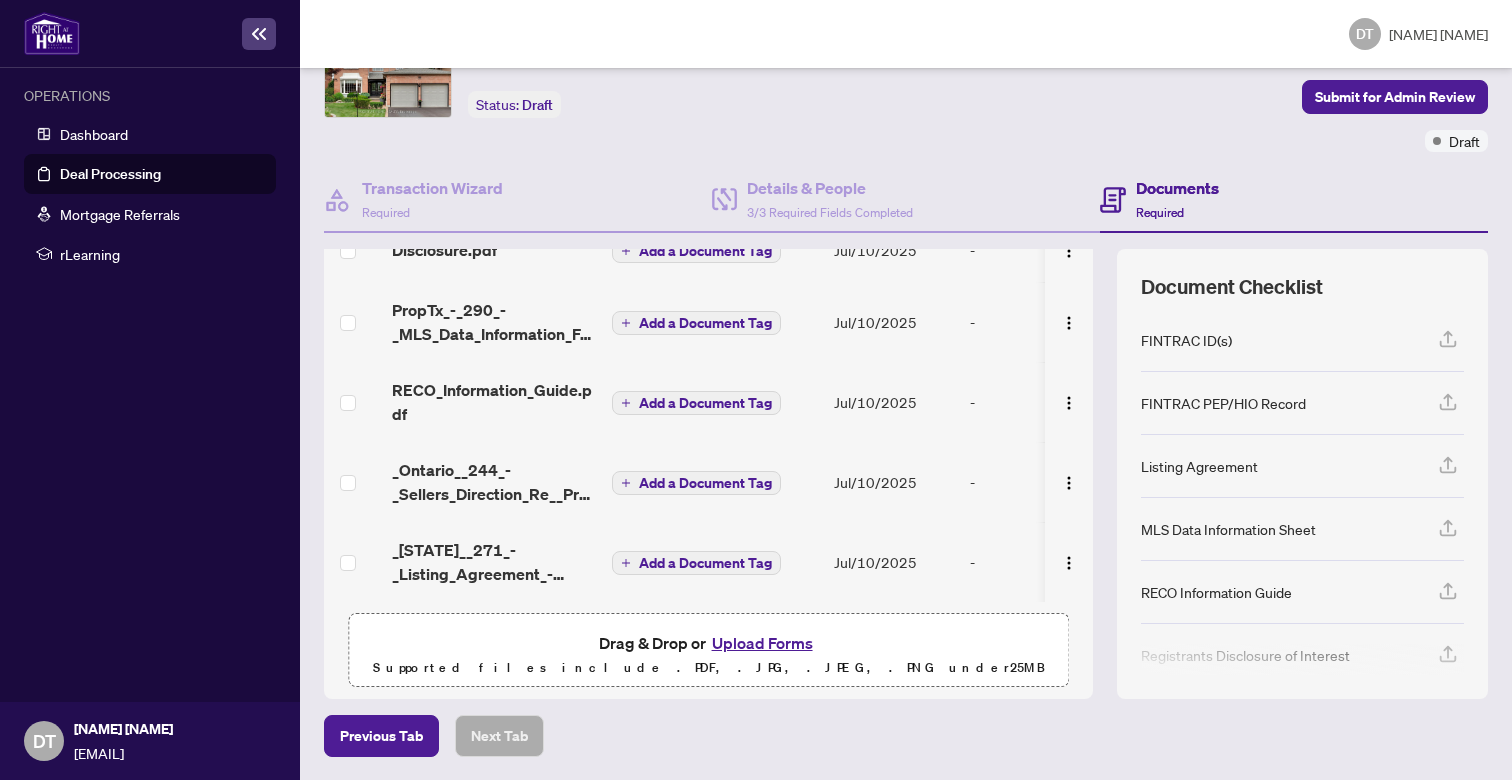 scroll, scrollTop: 93, scrollLeft: 0, axis: vertical 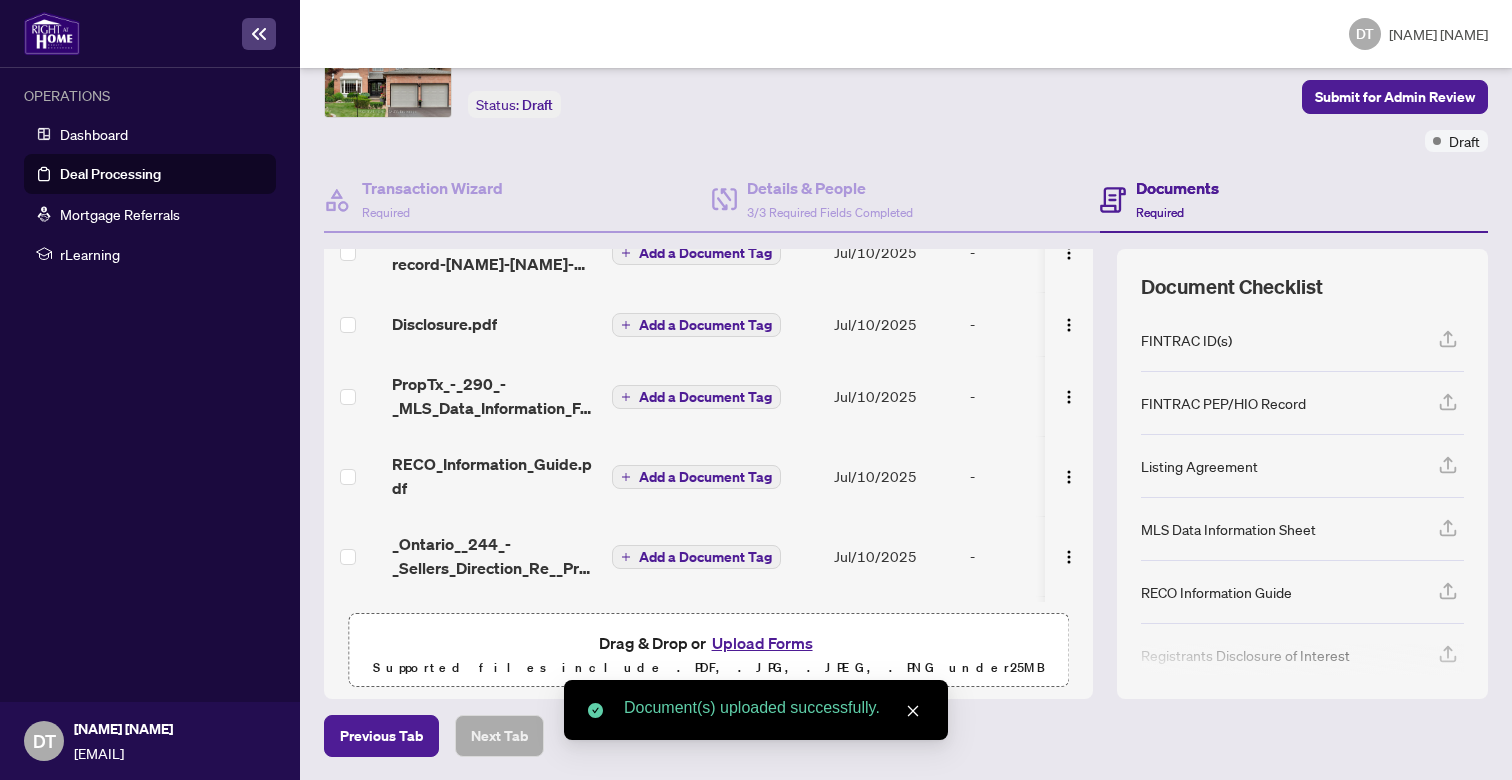 click on "Upload Forms" at bounding box center [762, 643] 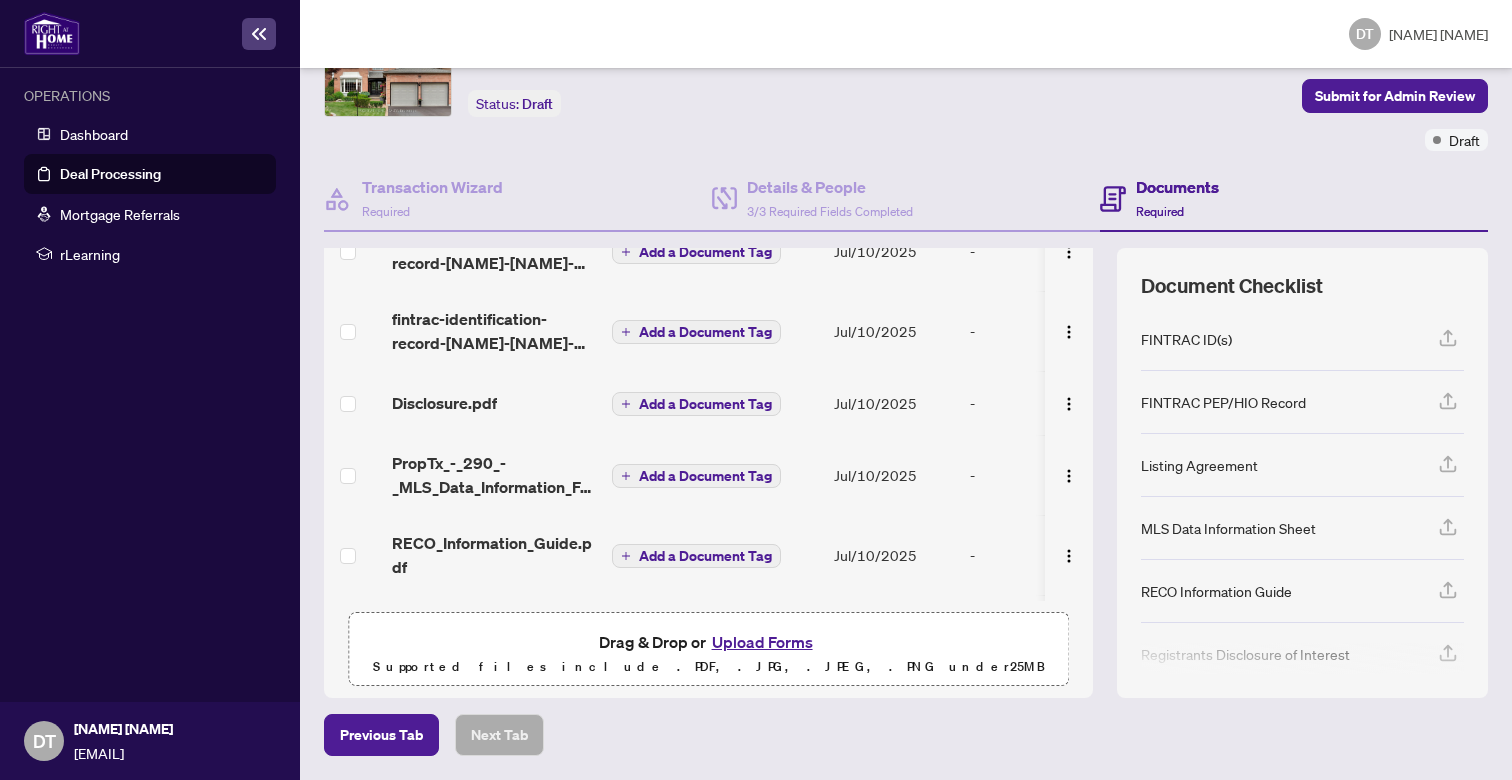 scroll, scrollTop: 109, scrollLeft: 0, axis: vertical 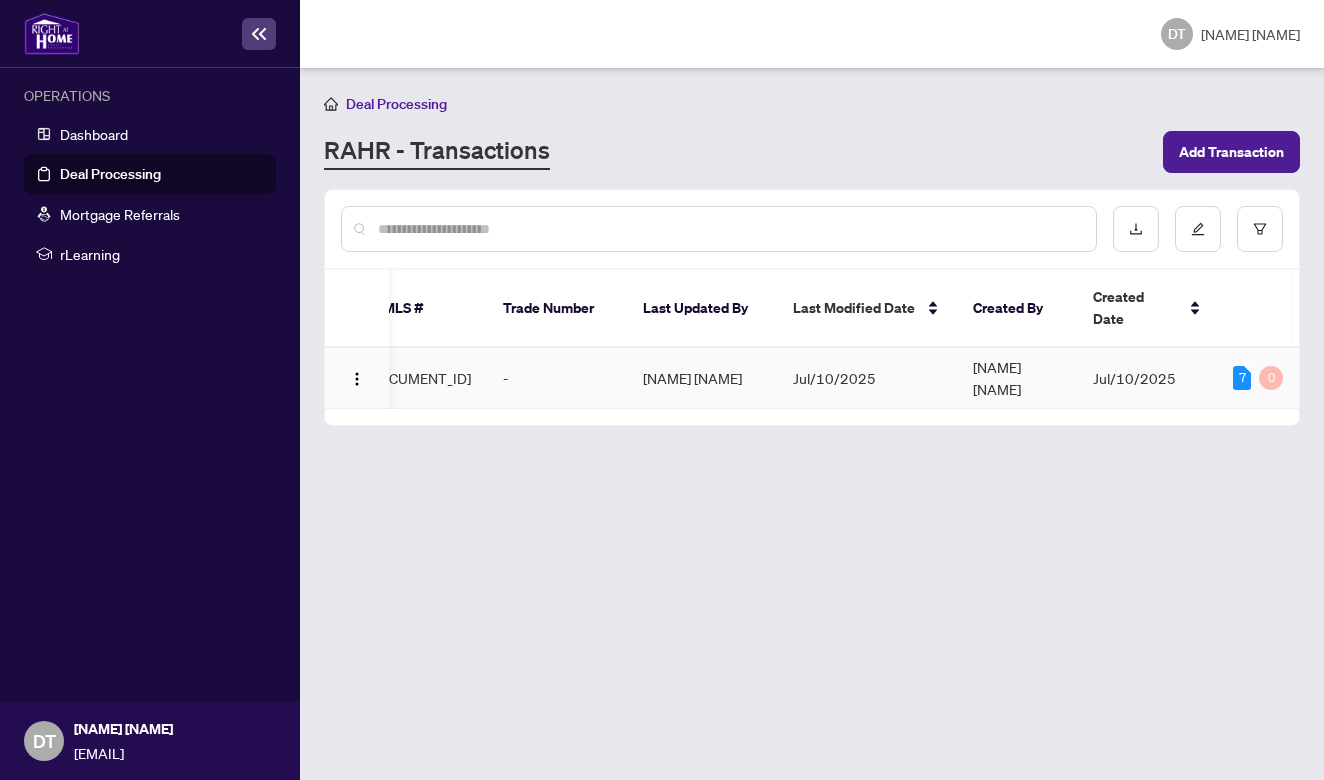 click on "[DOCUMENT_ID]" at bounding box center [418, 378] 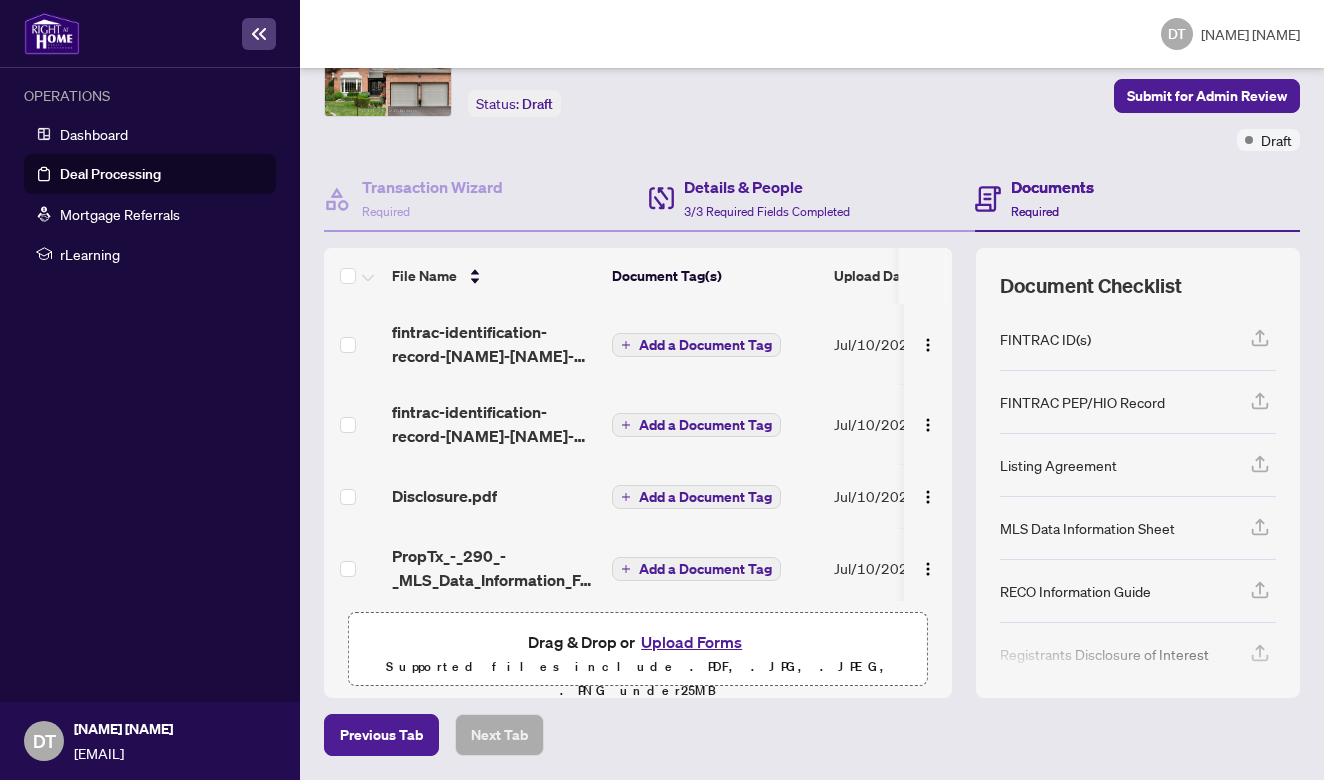 scroll, scrollTop: 109, scrollLeft: 0, axis: vertical 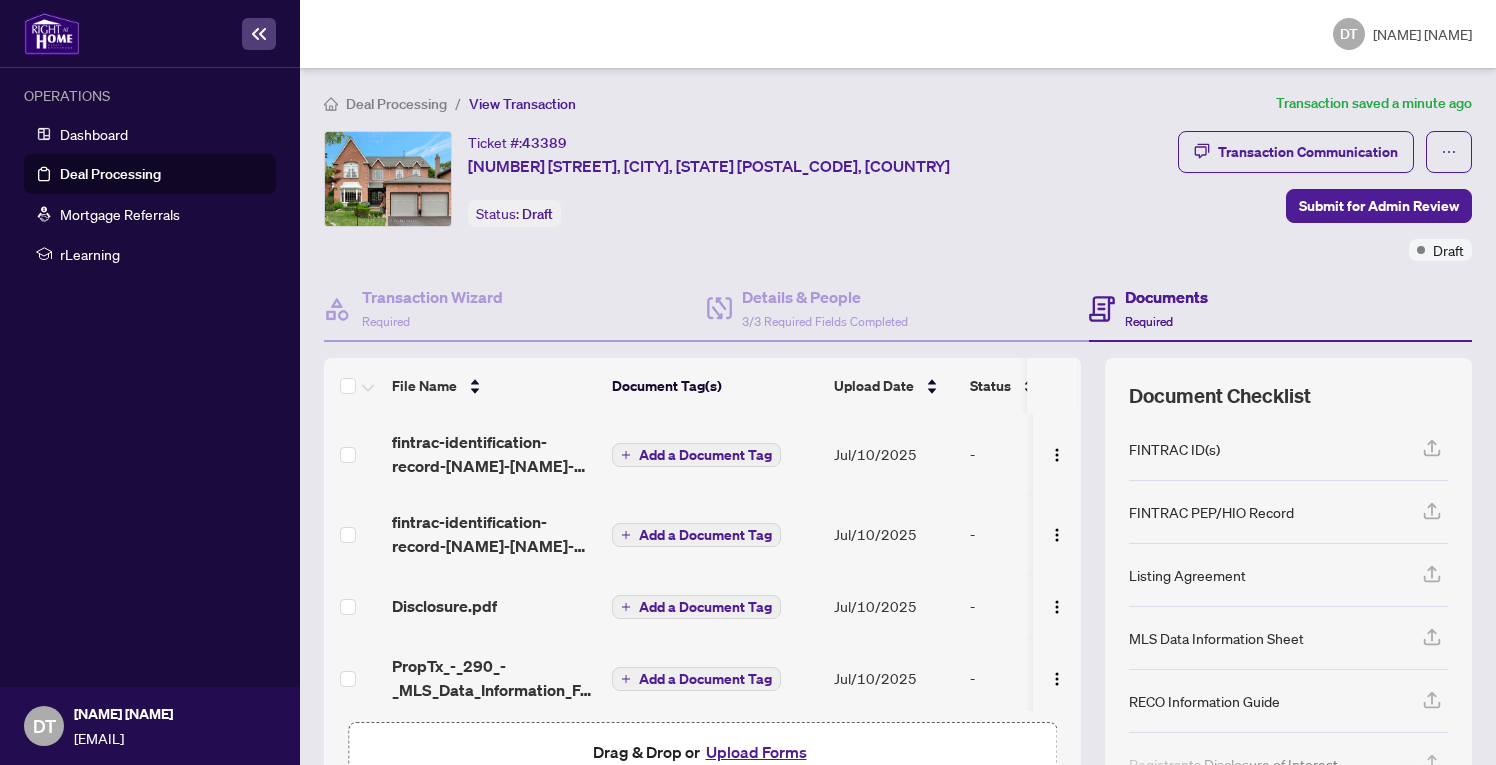 drag, startPoint x: 1053, startPoint y: 57, endPoint x: 1055, endPoint y: 26, distance: 31.06445 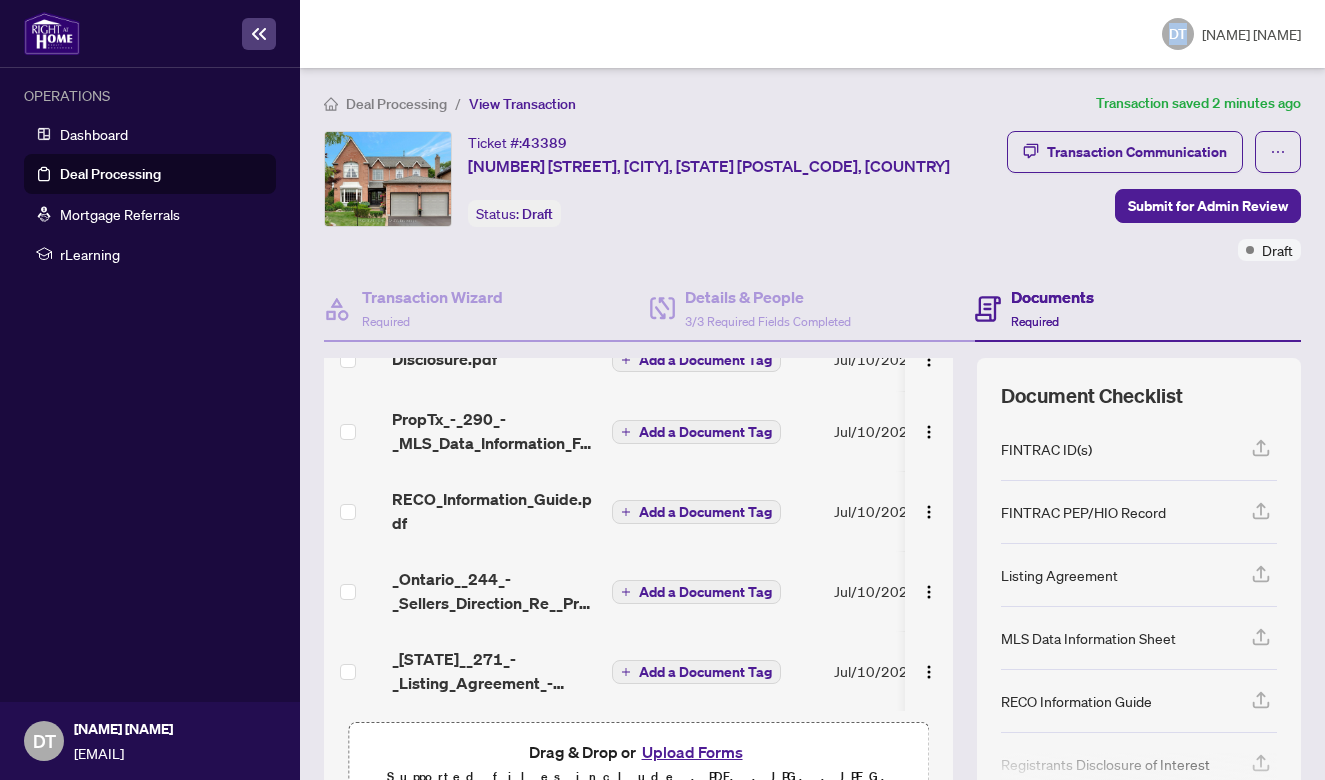 scroll, scrollTop: 253, scrollLeft: 0, axis: vertical 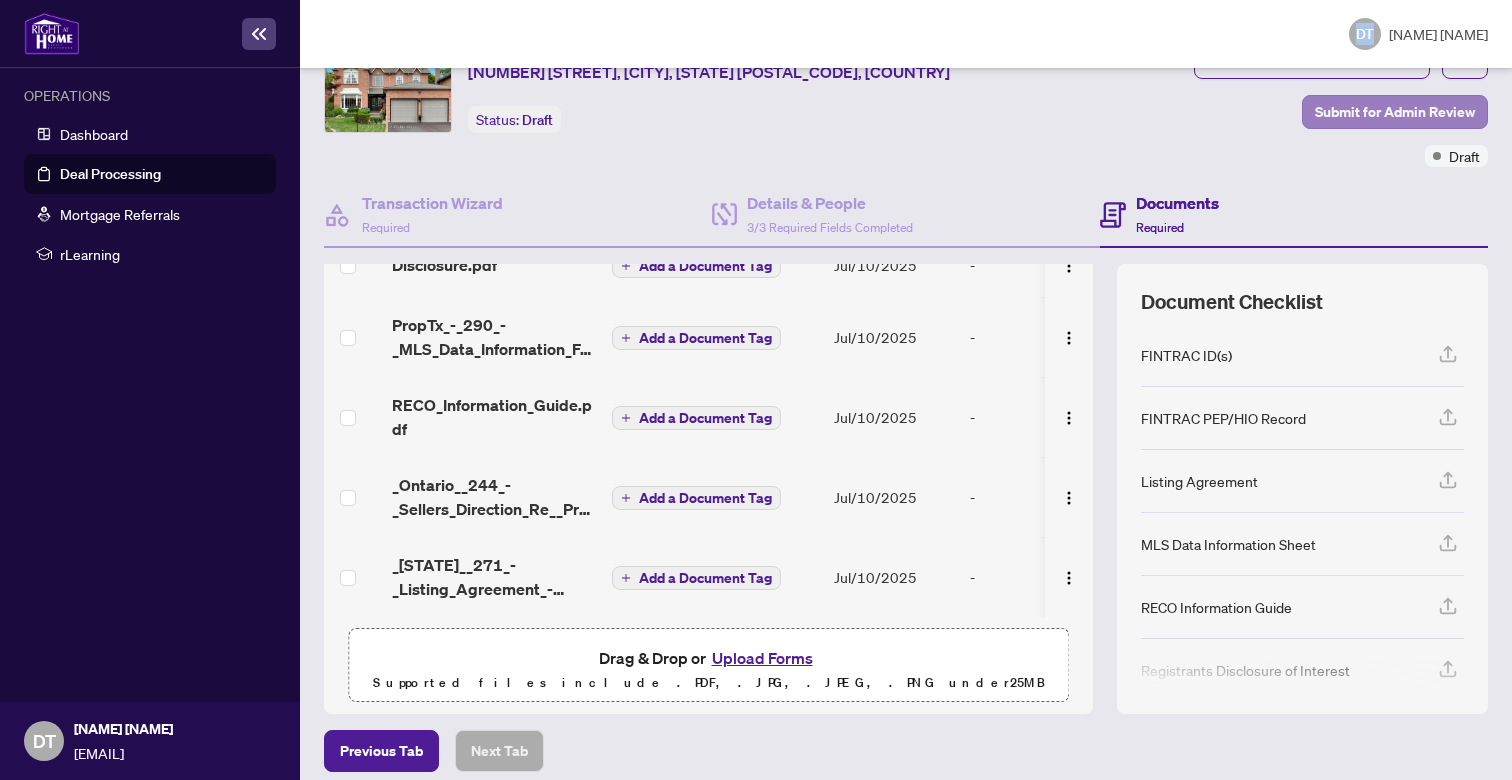 click on "Submit for Admin Review" at bounding box center [1395, 112] 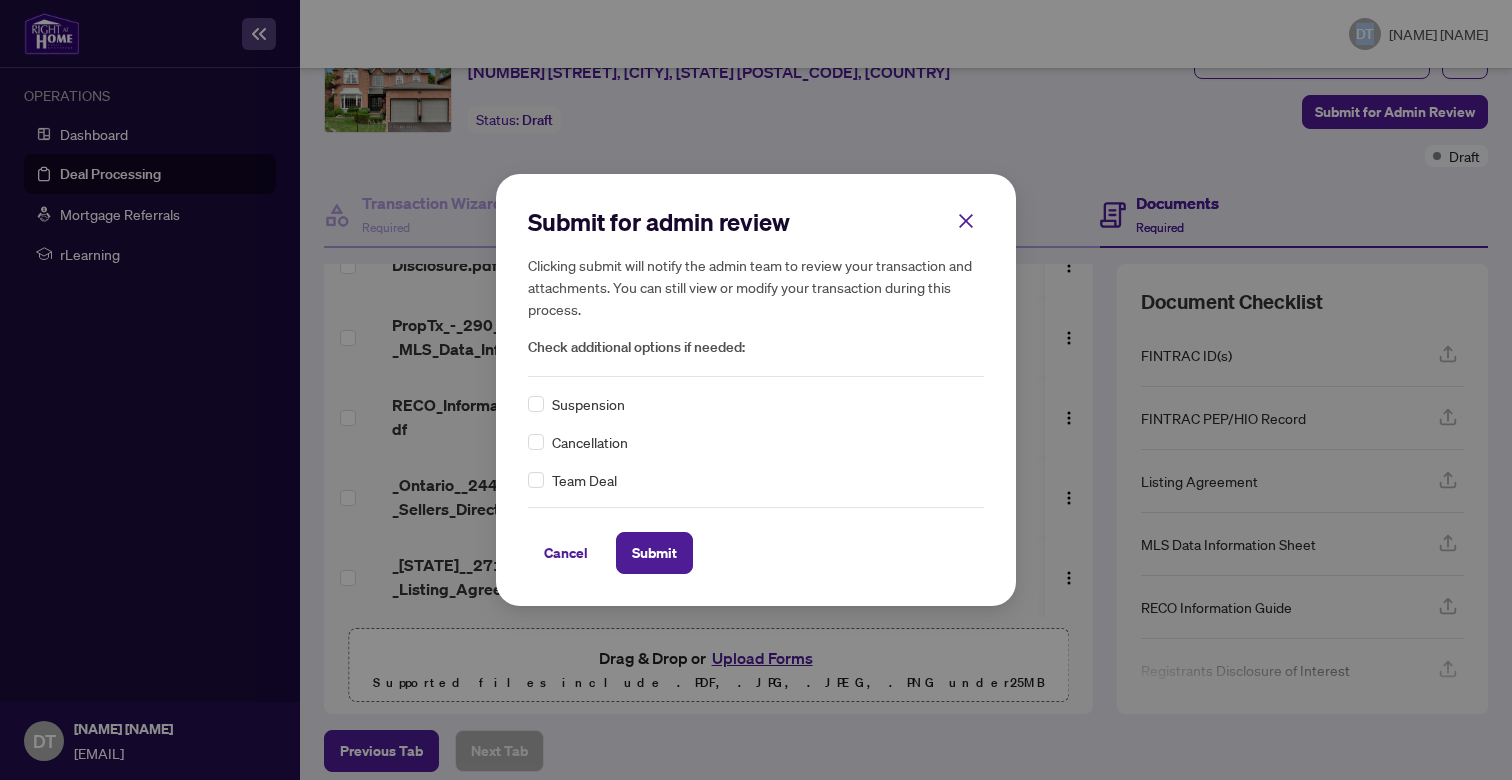 scroll, scrollTop: 0, scrollLeft: 0, axis: both 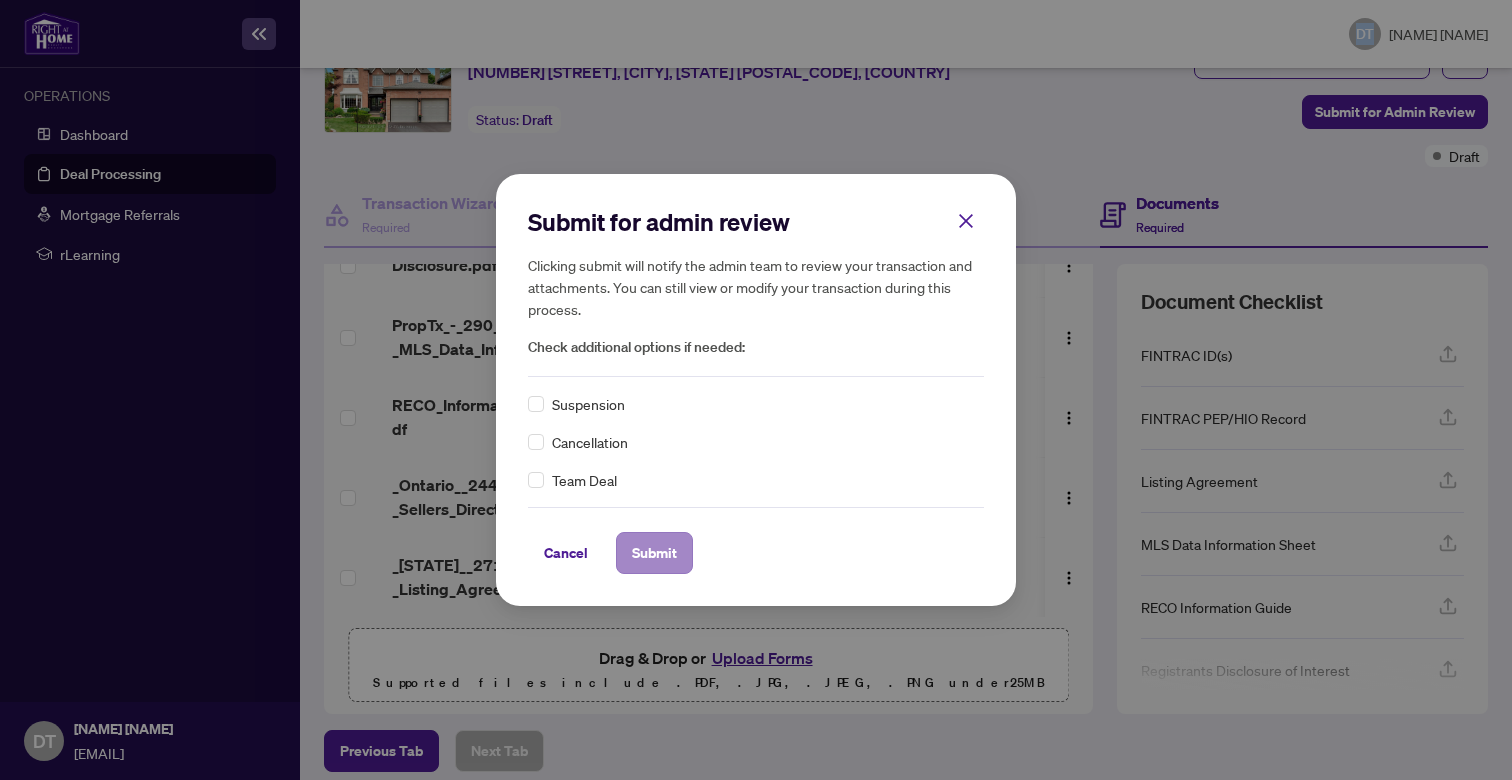 click on "Submit" at bounding box center (654, 553) 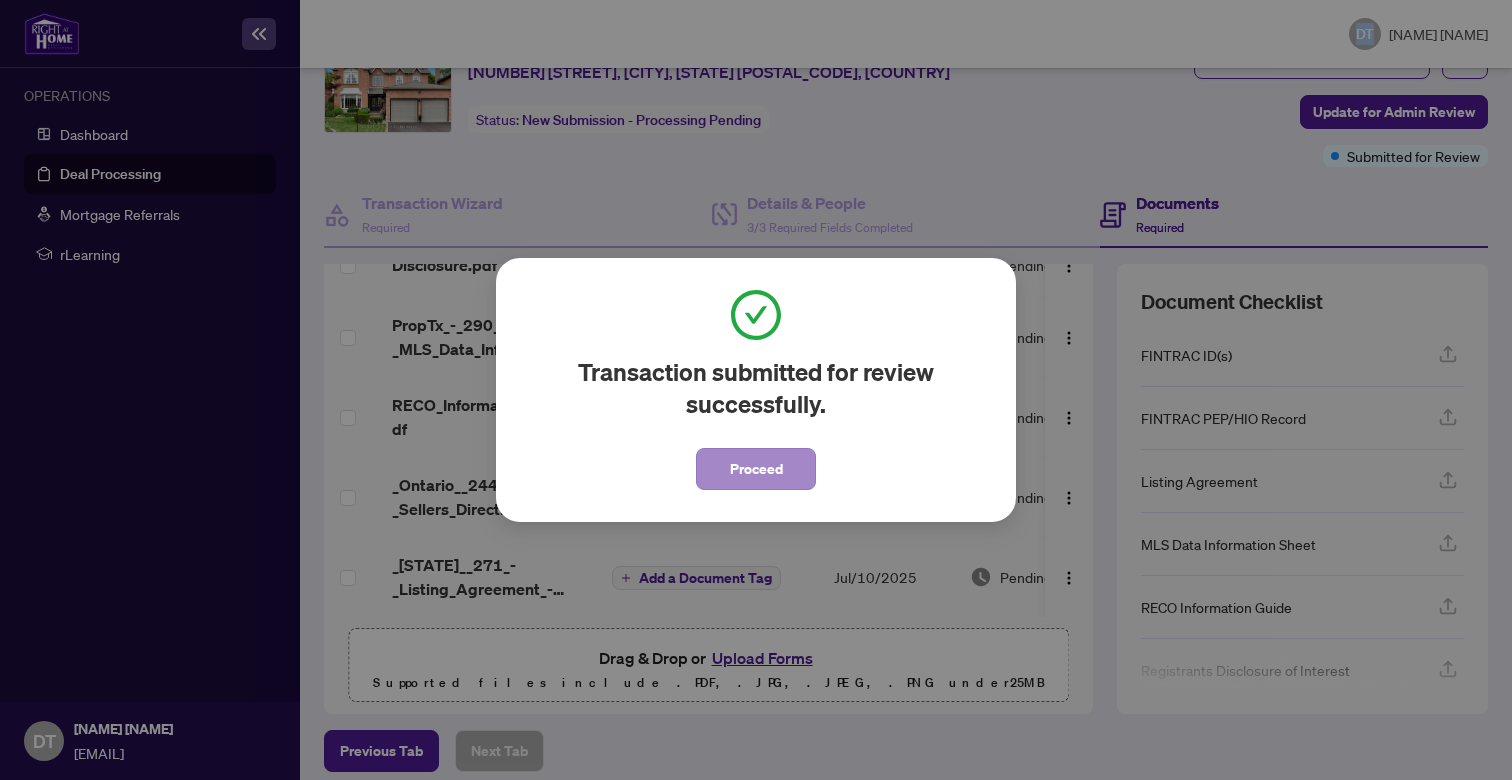 click on "Proceed" at bounding box center (756, 469) 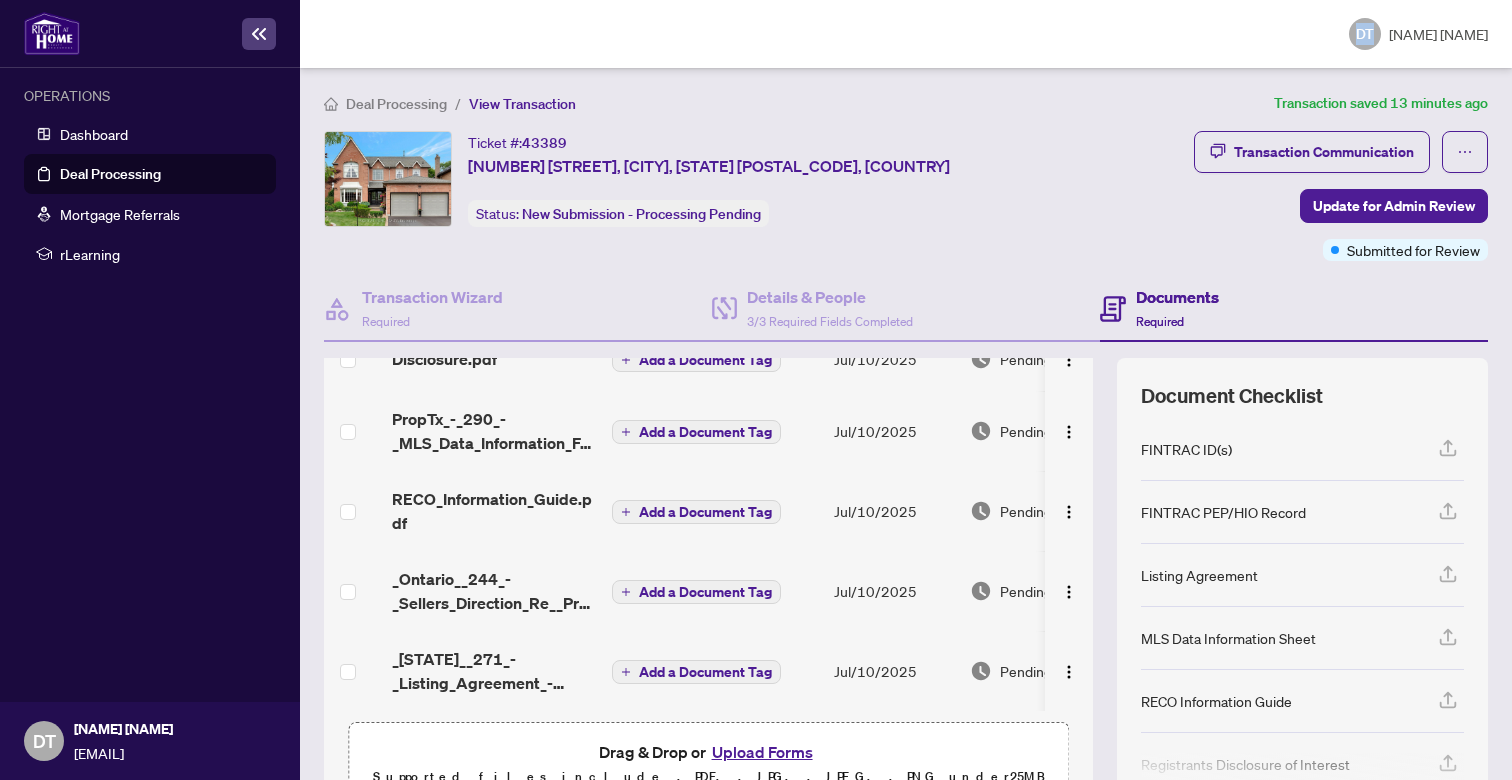 scroll, scrollTop: 0, scrollLeft: 0, axis: both 